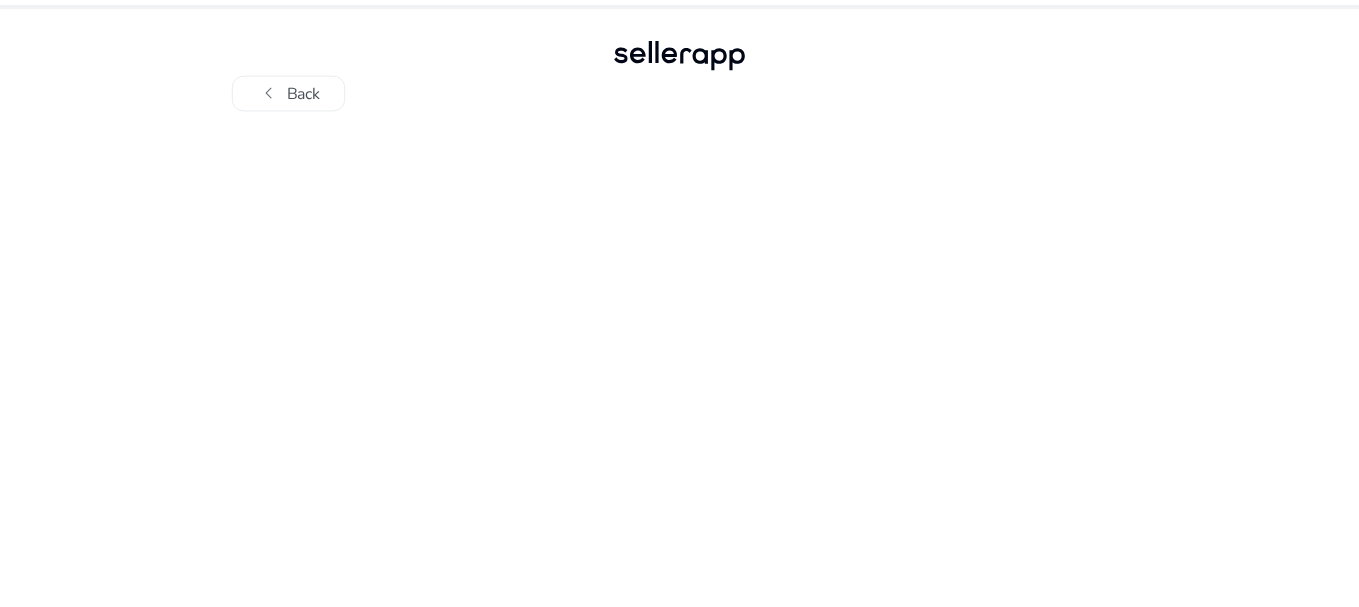 scroll, scrollTop: 0, scrollLeft: 0, axis: both 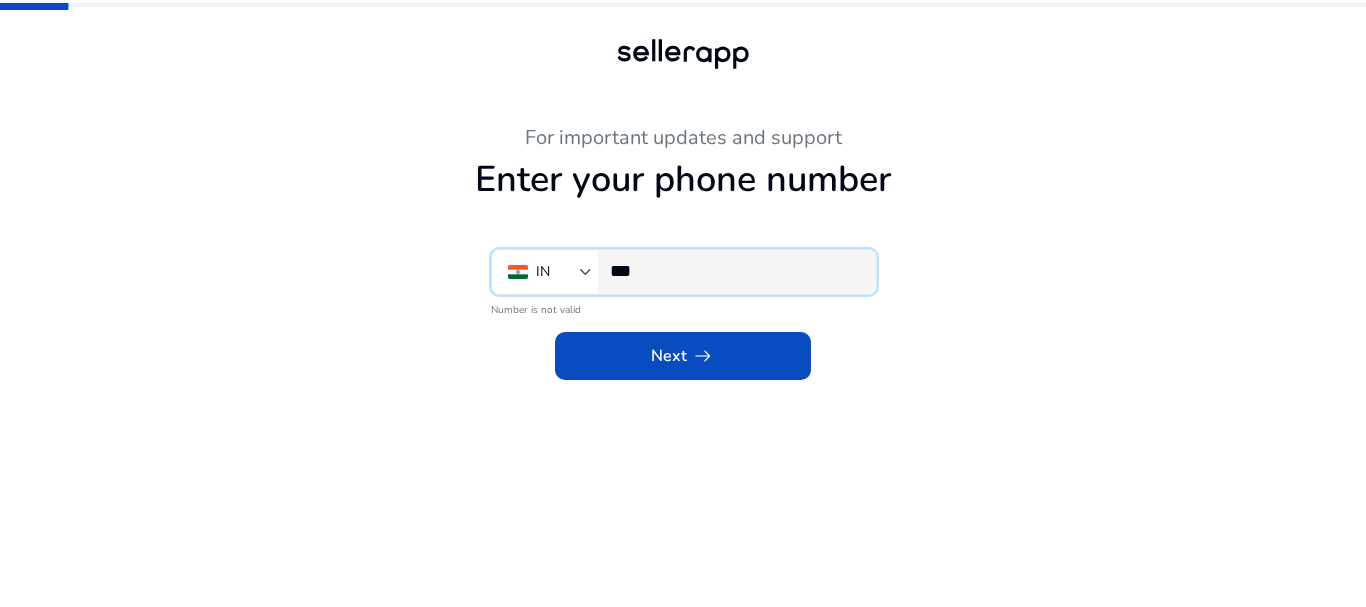 click on "***" at bounding box center [735, 271] 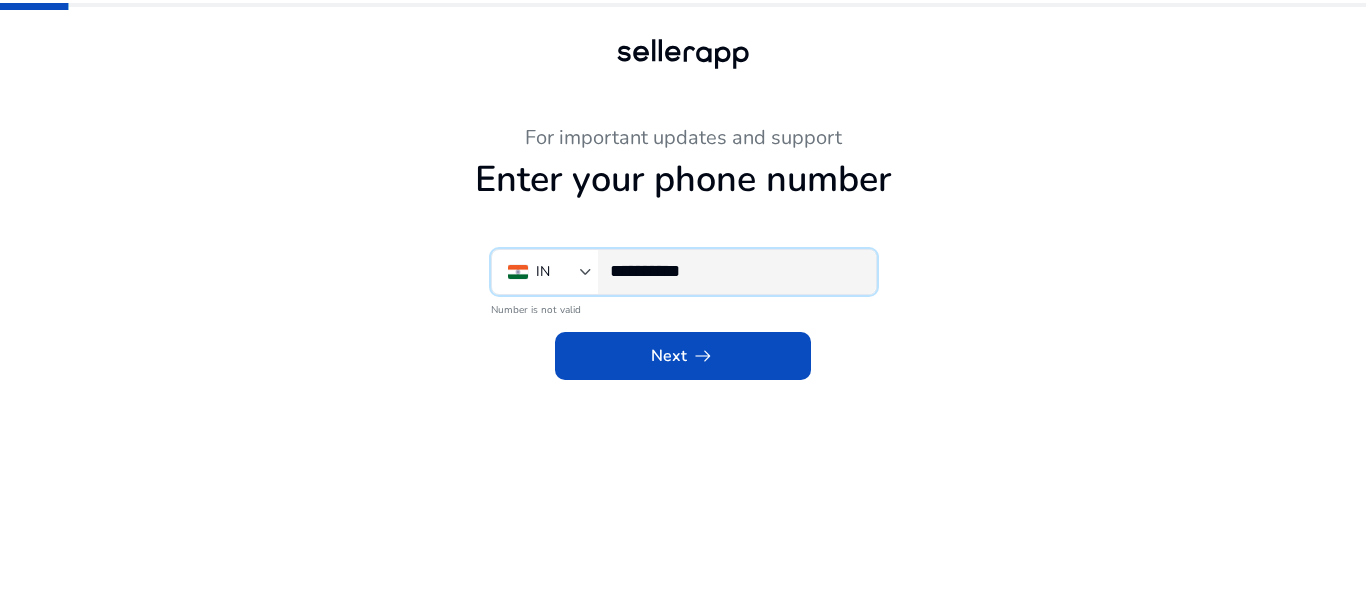 click on "**********" at bounding box center [735, 271] 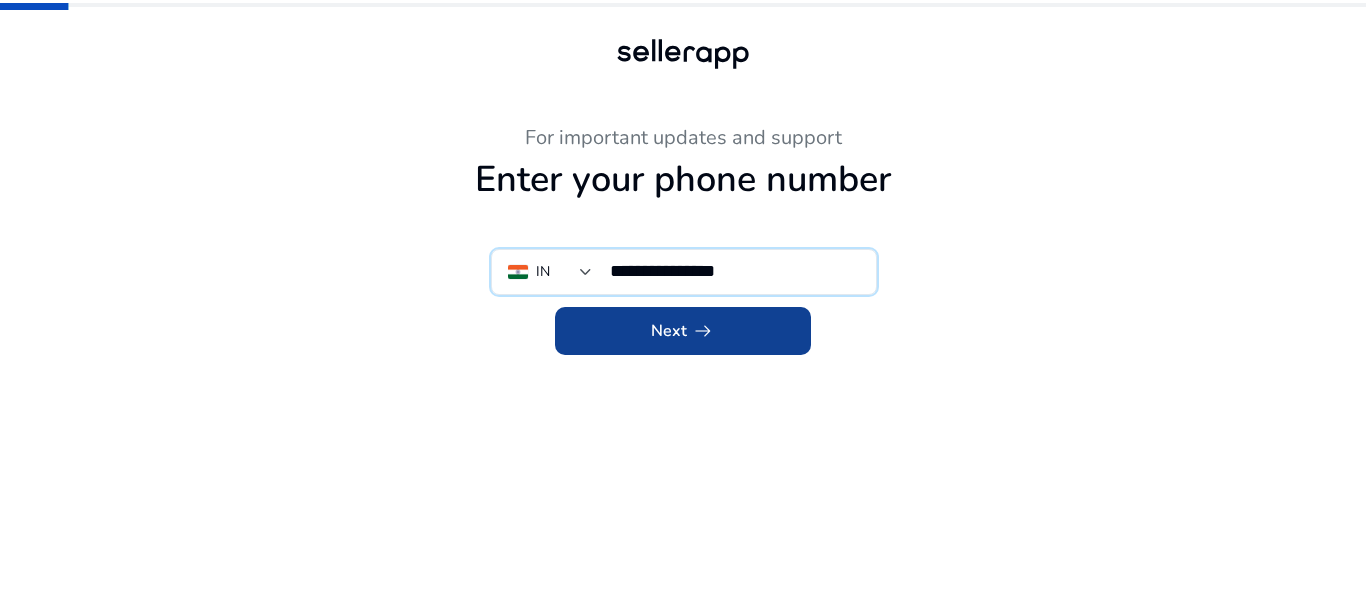 type on "**********" 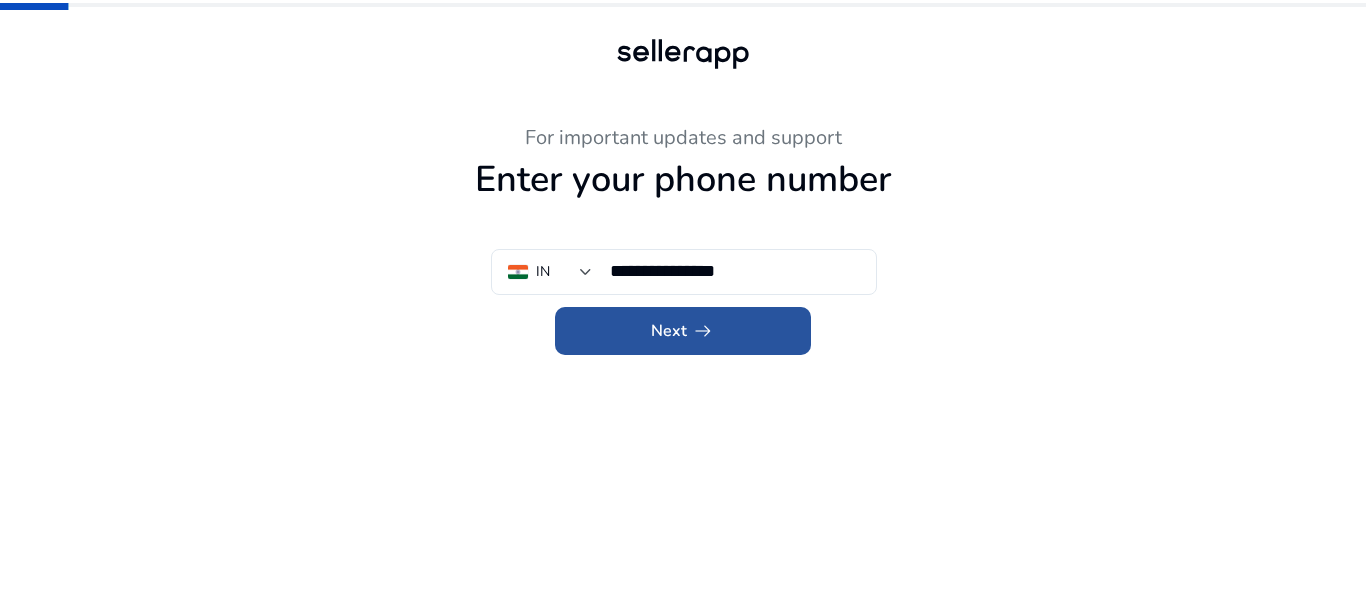 click 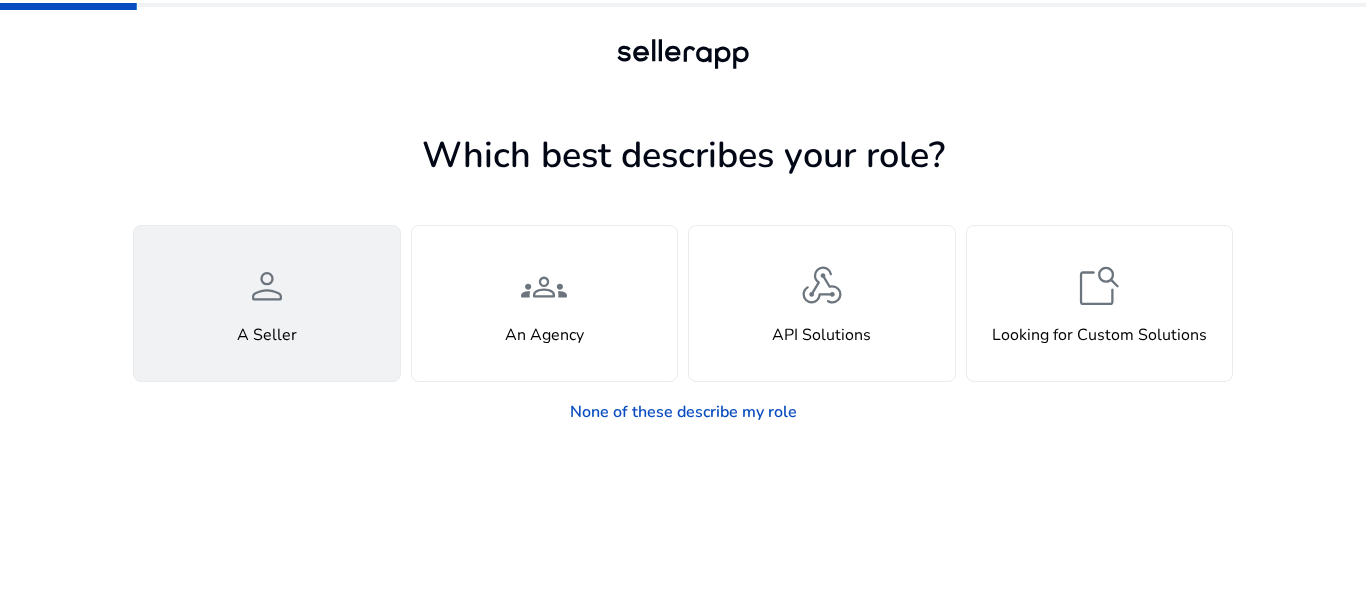 click on "person  A Seller" 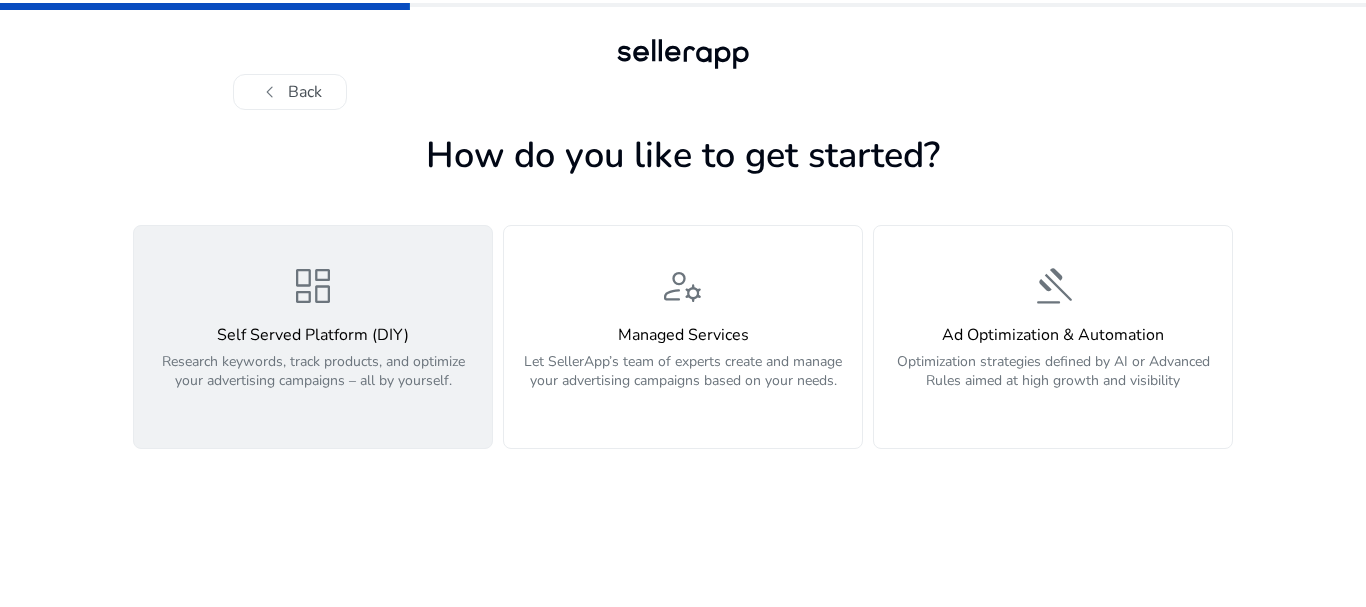 click on "Research keywords, track products, and optimize your advertising campaigns – all by yourself." 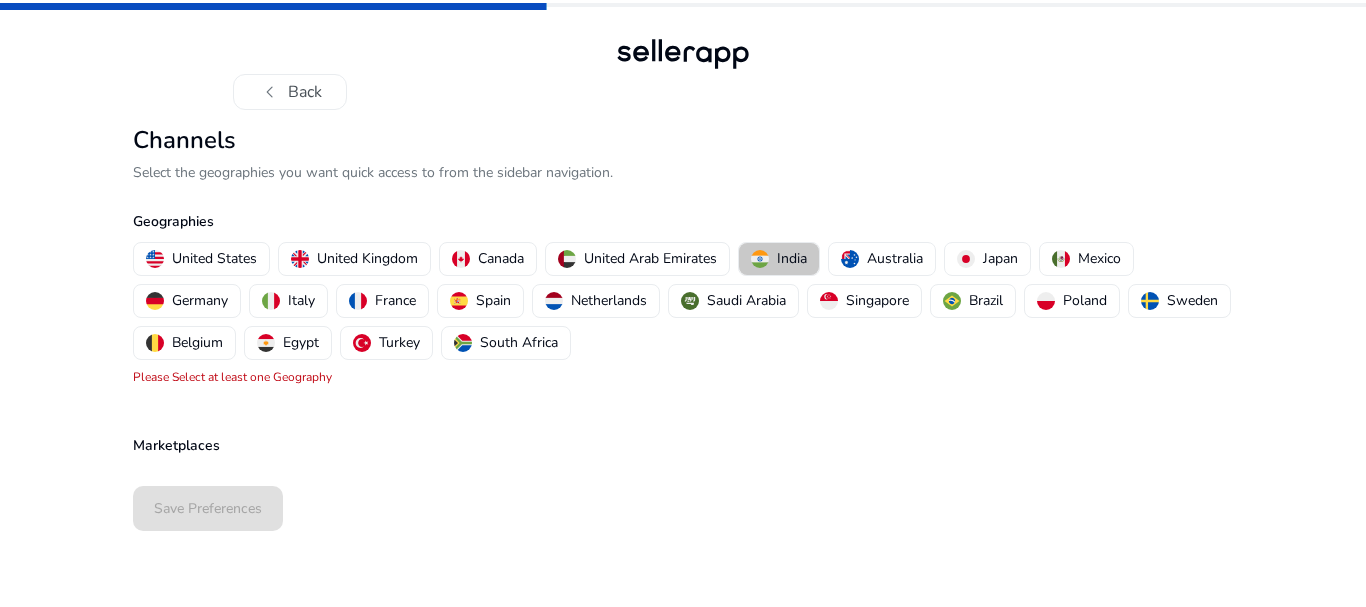 click on "India" at bounding box center [792, 258] 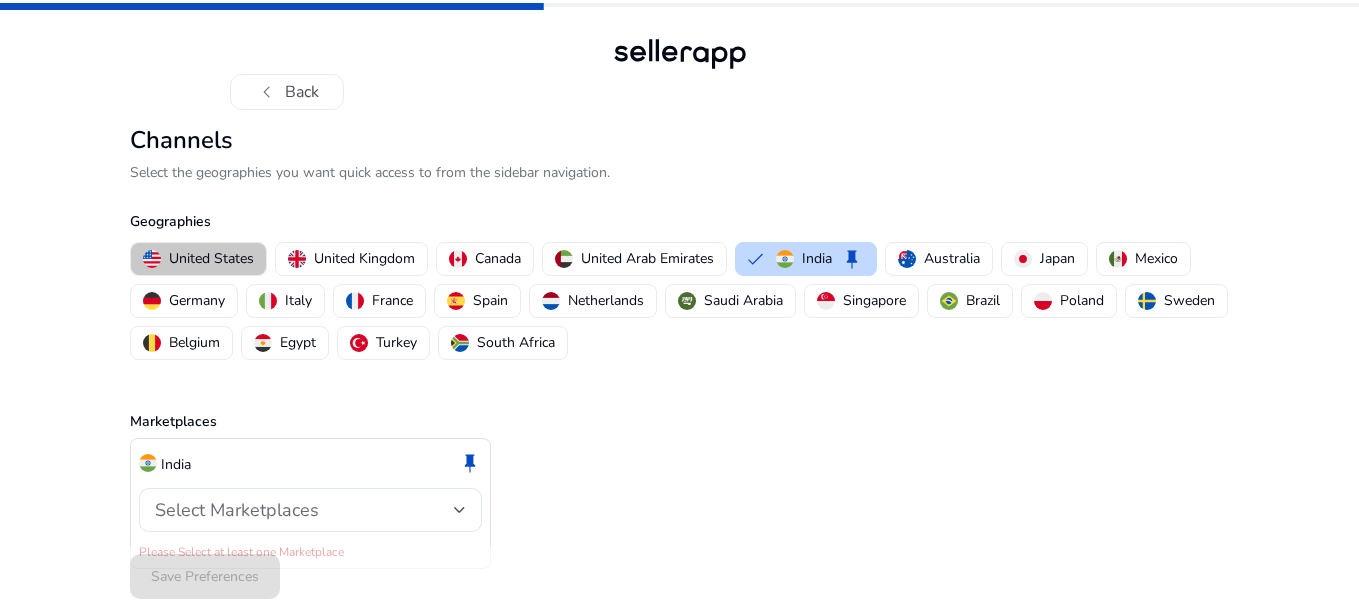 click on "United States" at bounding box center (211, 258) 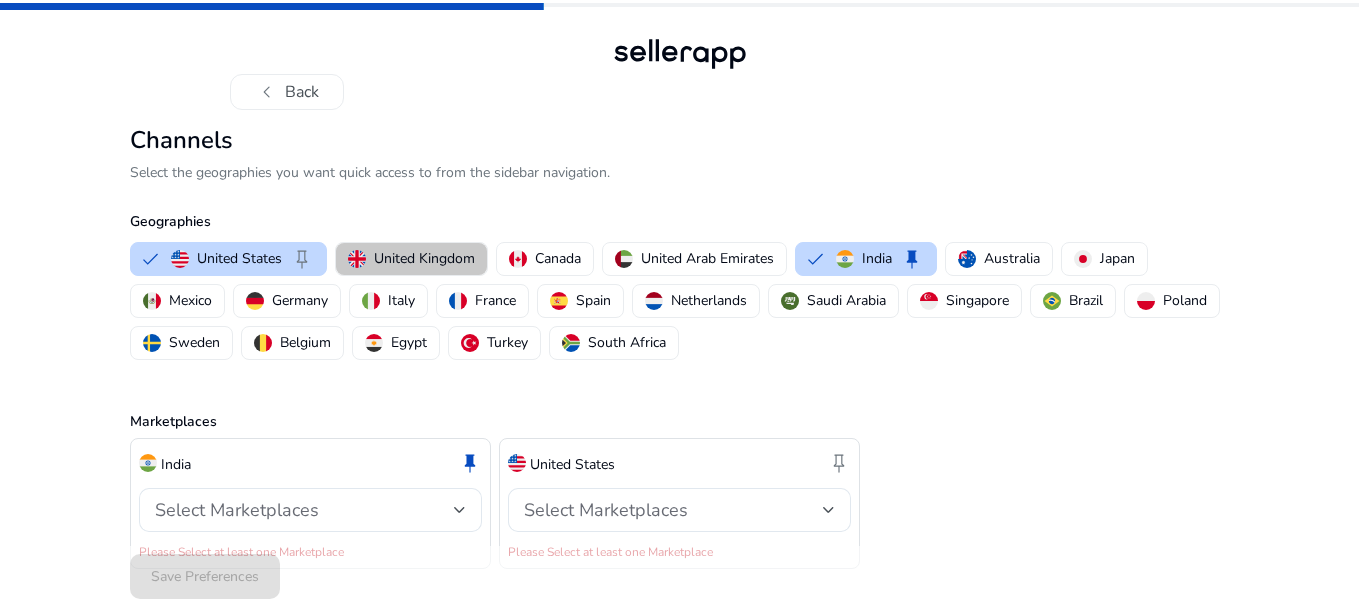 click on "United Kingdom" at bounding box center [411, 259] 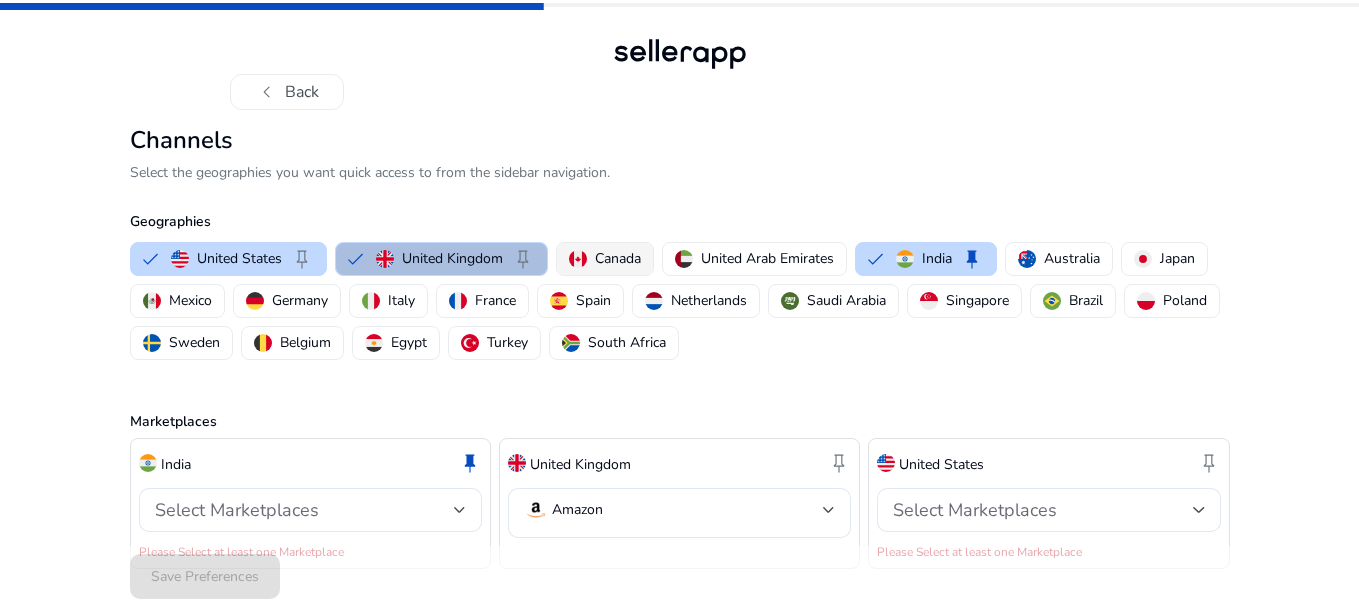 click on "Canada" at bounding box center [618, 258] 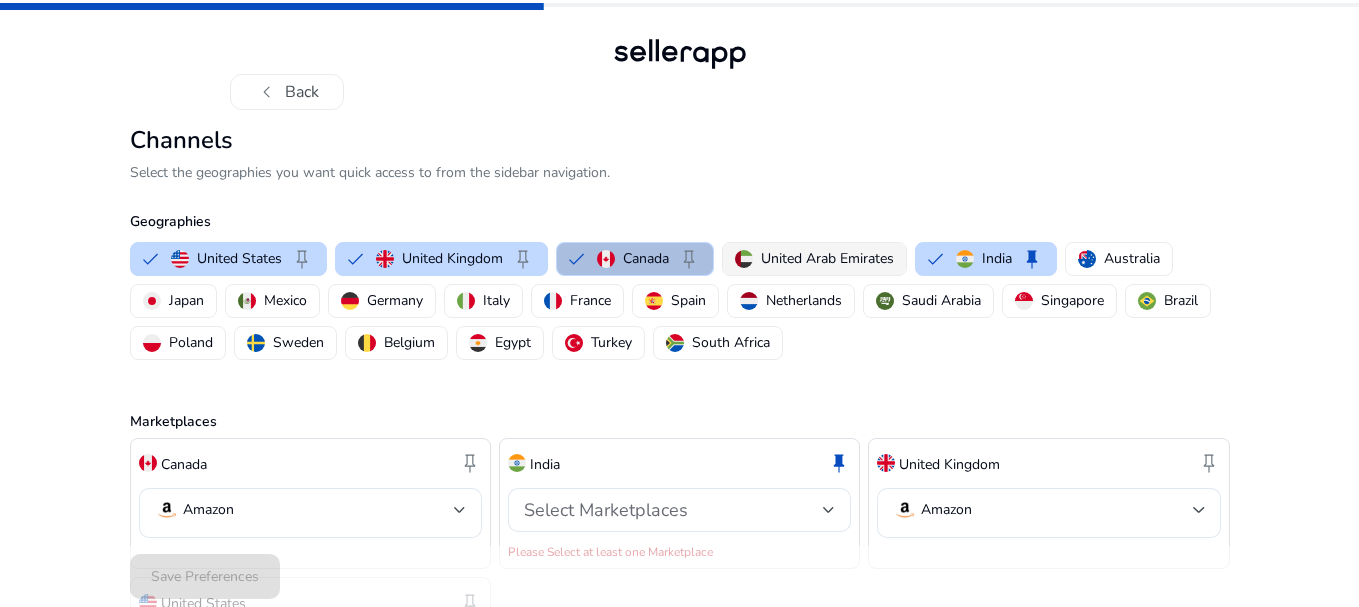 click on "United Arab Emirates" at bounding box center [827, 258] 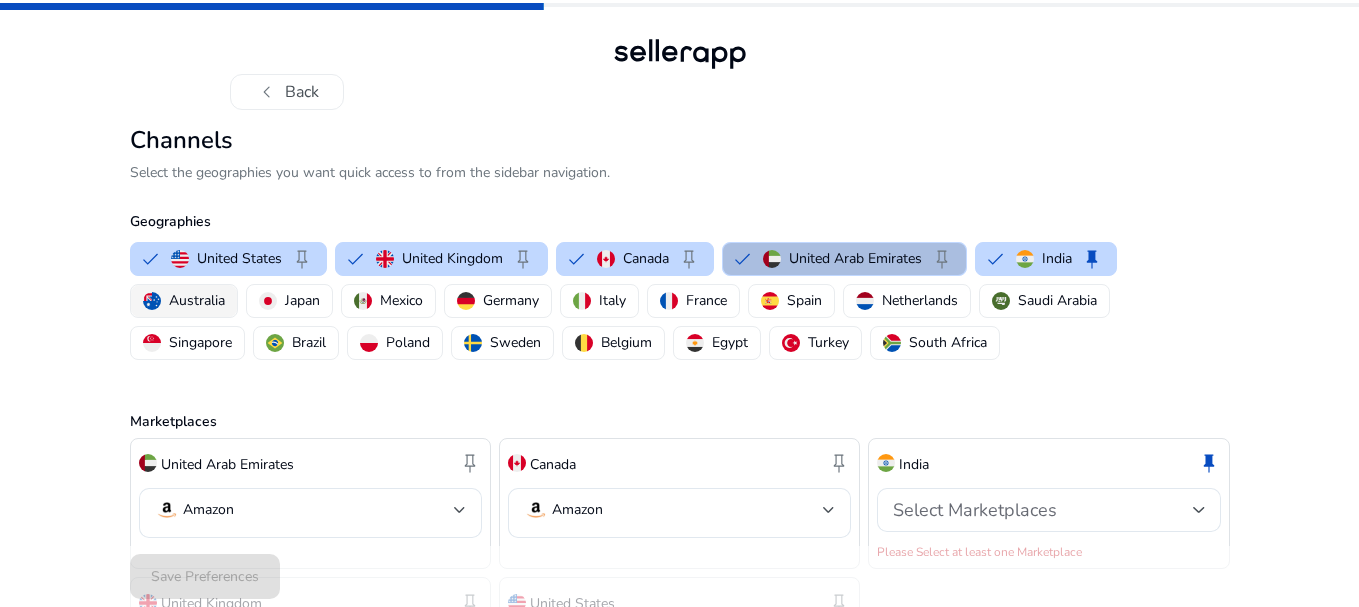 click on "Australia" at bounding box center [184, 301] 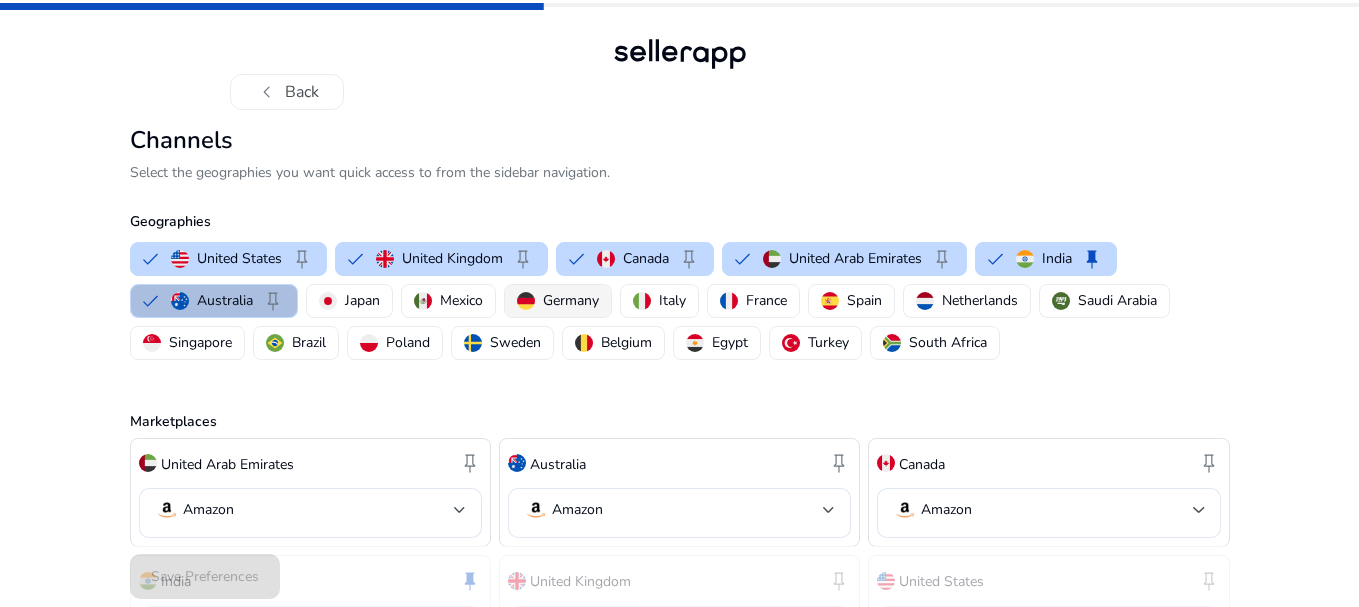 click on "Germany" at bounding box center [571, 300] 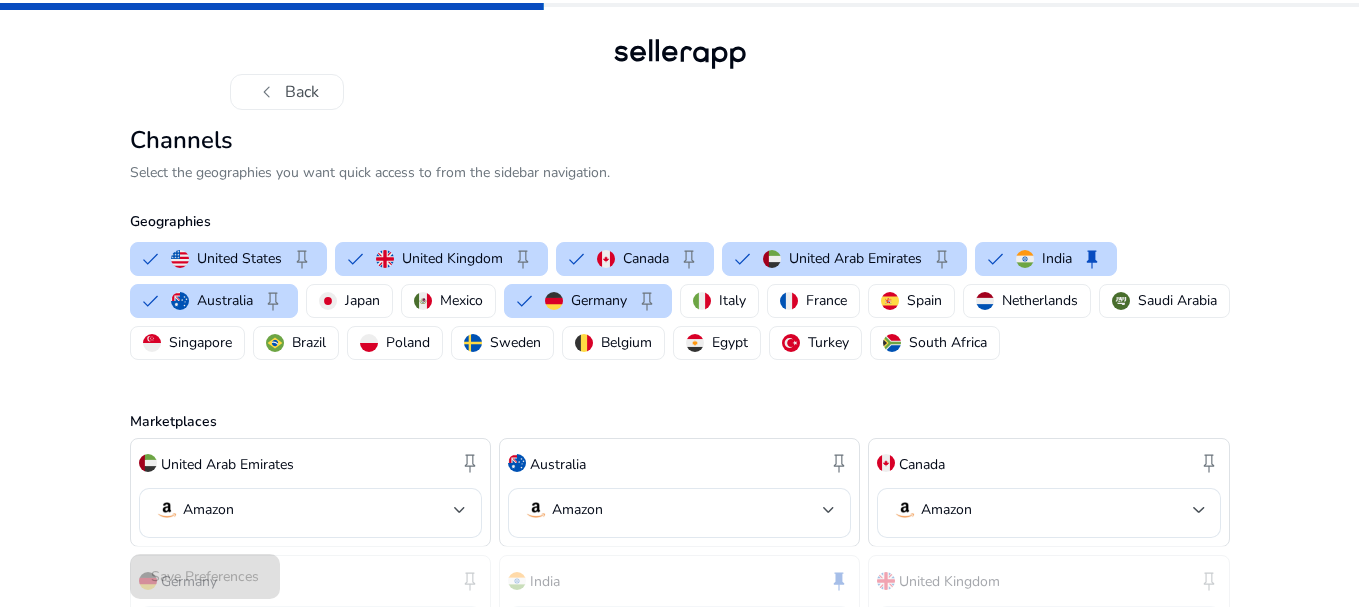 click on "chevron_left   Back  Channels  Select the geographies you want quick access to from the sidebar navigation.  Geographies  [STATE]   keep   [STATE]   keep   [STATE]   keep   [STATE]   keep   [STATE]   keep   [STATE]   keep   [STATE]   keep   [STATE]   keep   [STATE]   keep   [STATE]   keep   [STATE]   keep   [STATE]   keep   [STATE]   keep   [STATE]   keep   [STATE]   keep   [STATE]   keep   [STATE]   keep   [STATE]   keep   [STATE]   keep   [STATE]   keep   [STATE]   keep  Marketplaces [STATE]  keep   Amazon  [STATE]  keep   Amazon  [STATE]  keep   Amazon  [STATE]  keep   Amazon  [STATE]  keep  Select Marketplaces  Please Select at least one Marketplace  [STATE]  keep   Amazon  [STATE]  keep  Select Marketplaces  Please Select at least one Marketplace   Save Preferences" 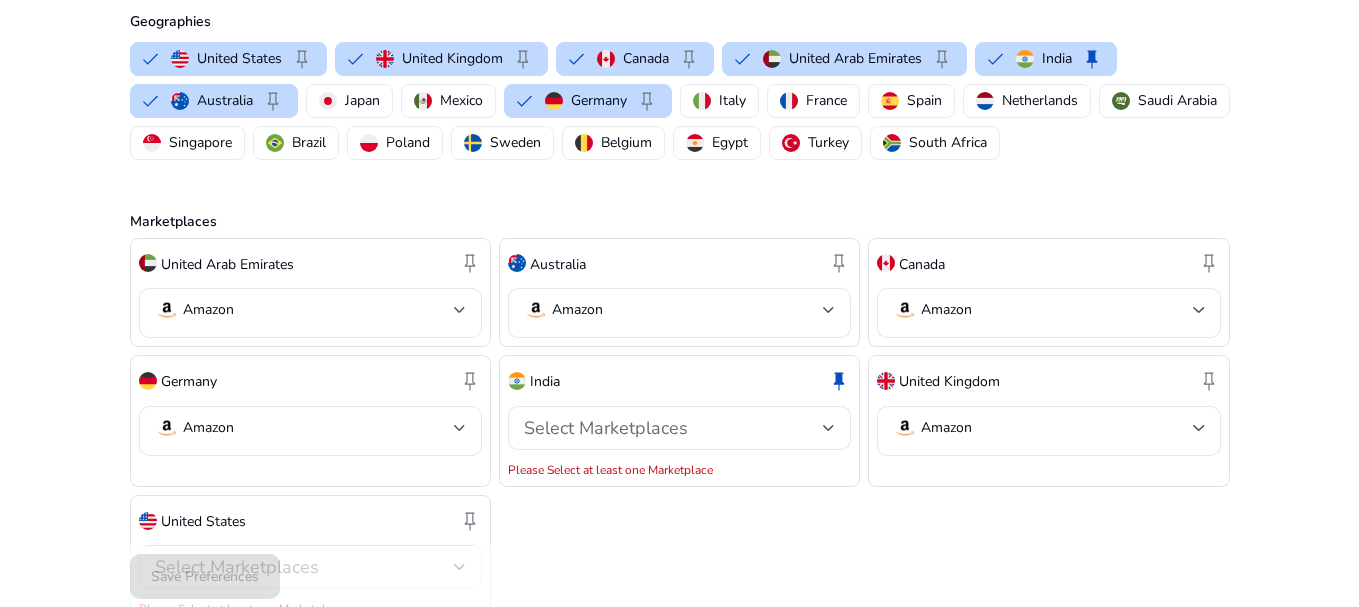 scroll, scrollTop: 296, scrollLeft: 0, axis: vertical 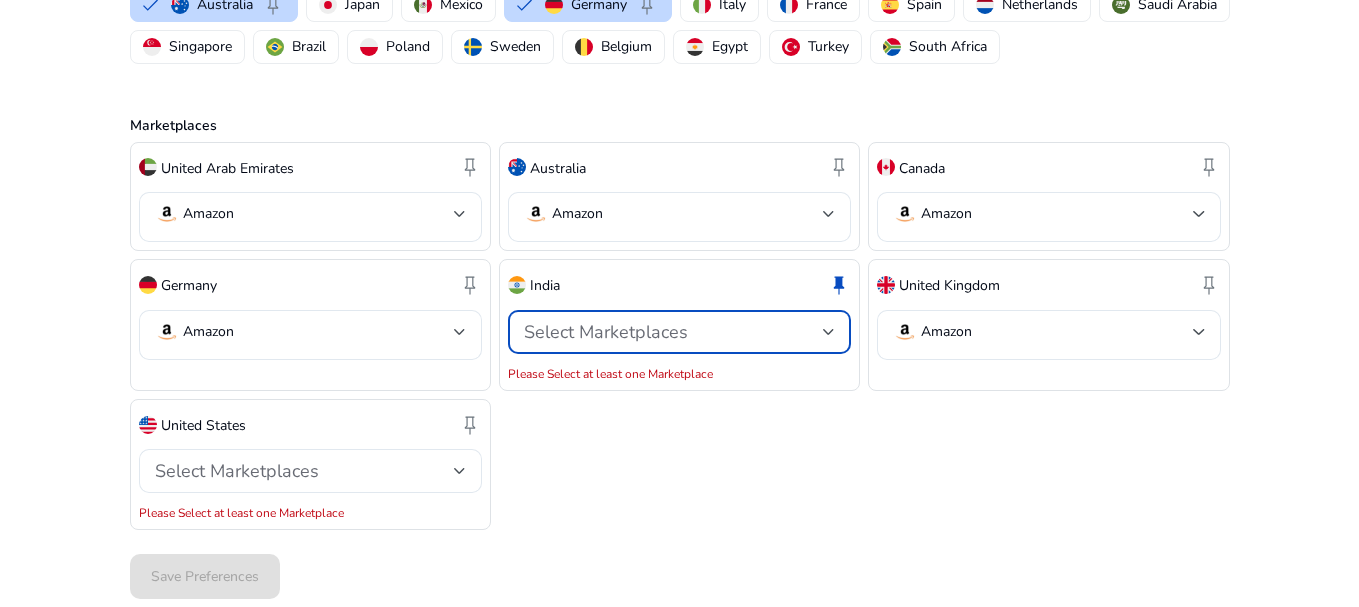 click on "Select Marketplaces" at bounding box center [673, 332] 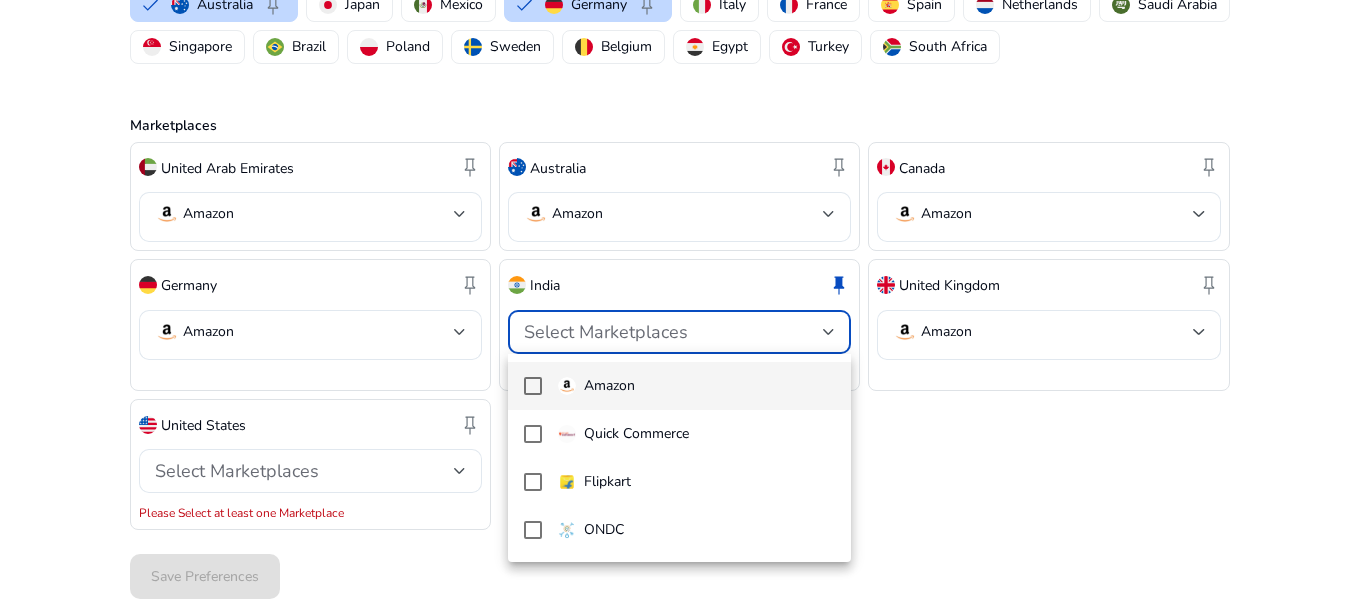 click on "Amazon" at bounding box center [679, 386] 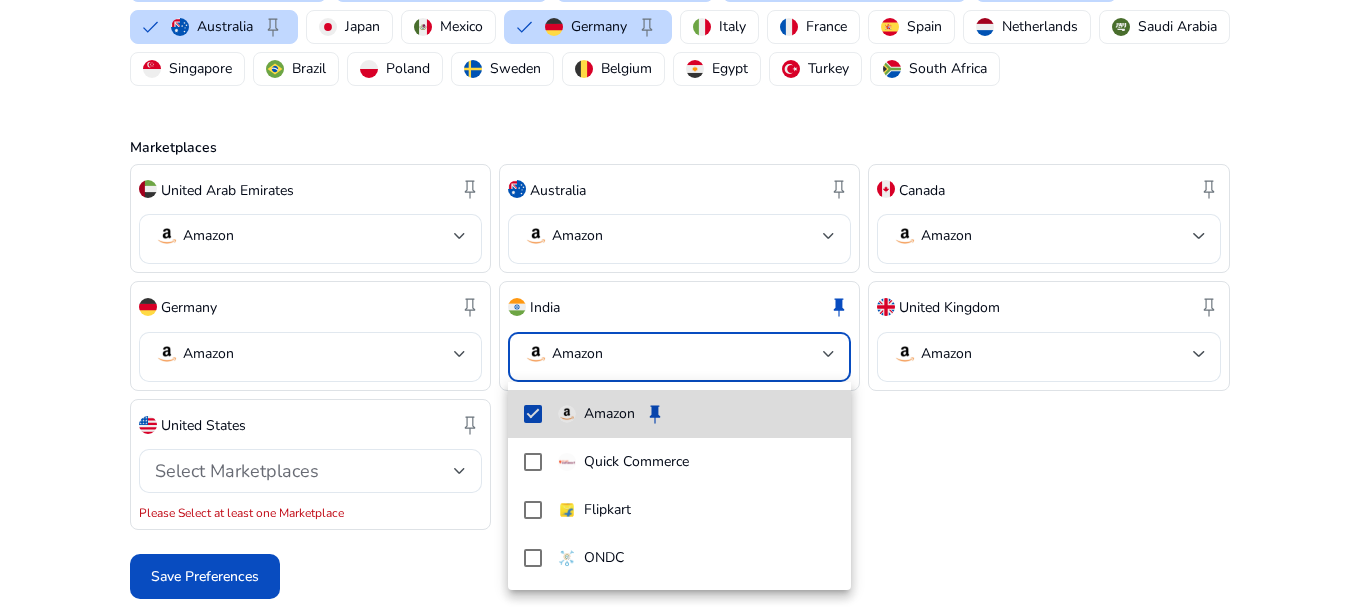 scroll, scrollTop: 274, scrollLeft: 0, axis: vertical 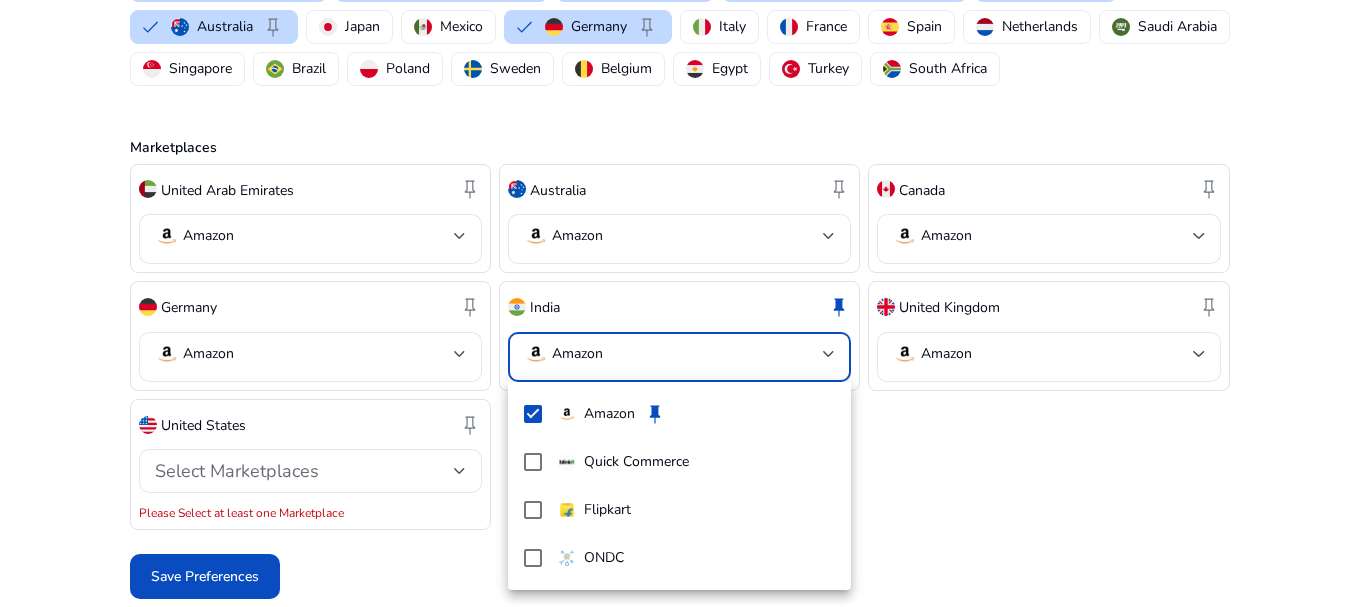 click at bounding box center [679, 303] 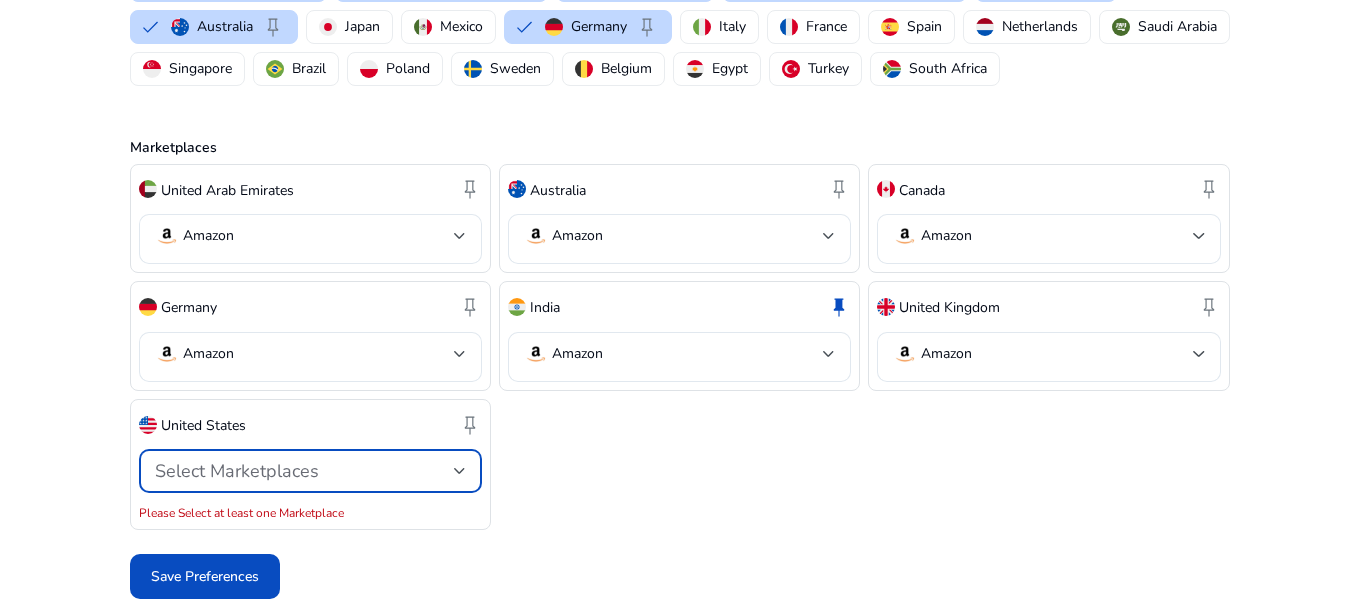 click at bounding box center (460, 471) 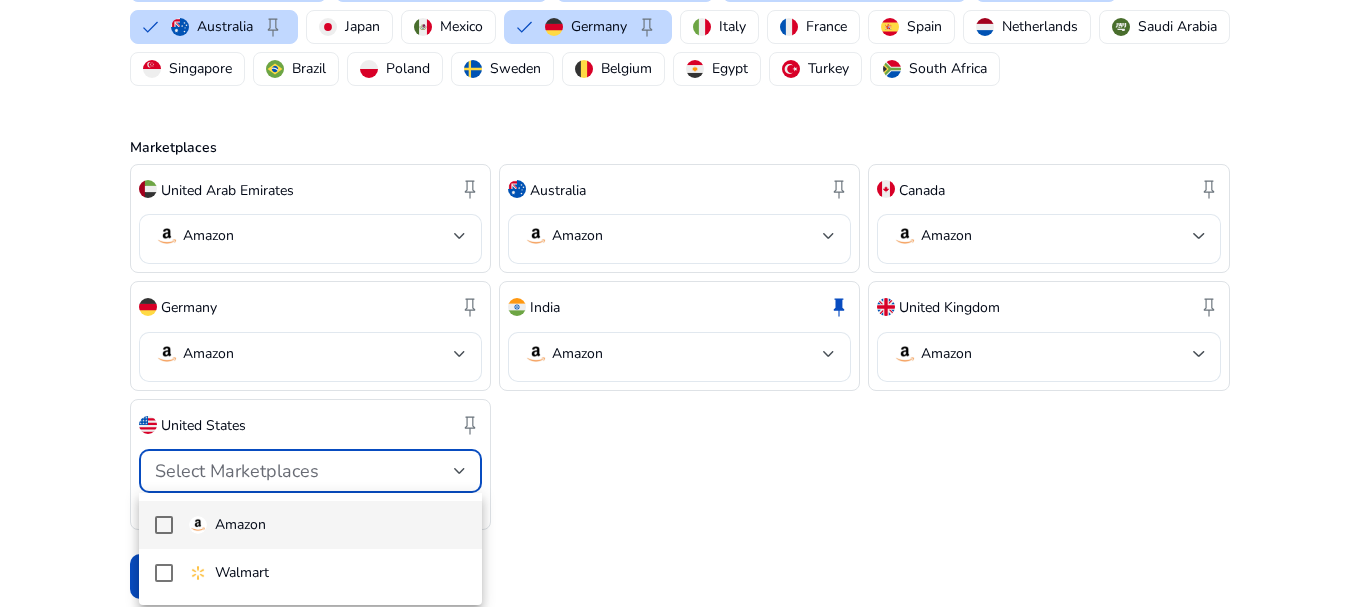 click on "Amazon" at bounding box center (327, 525) 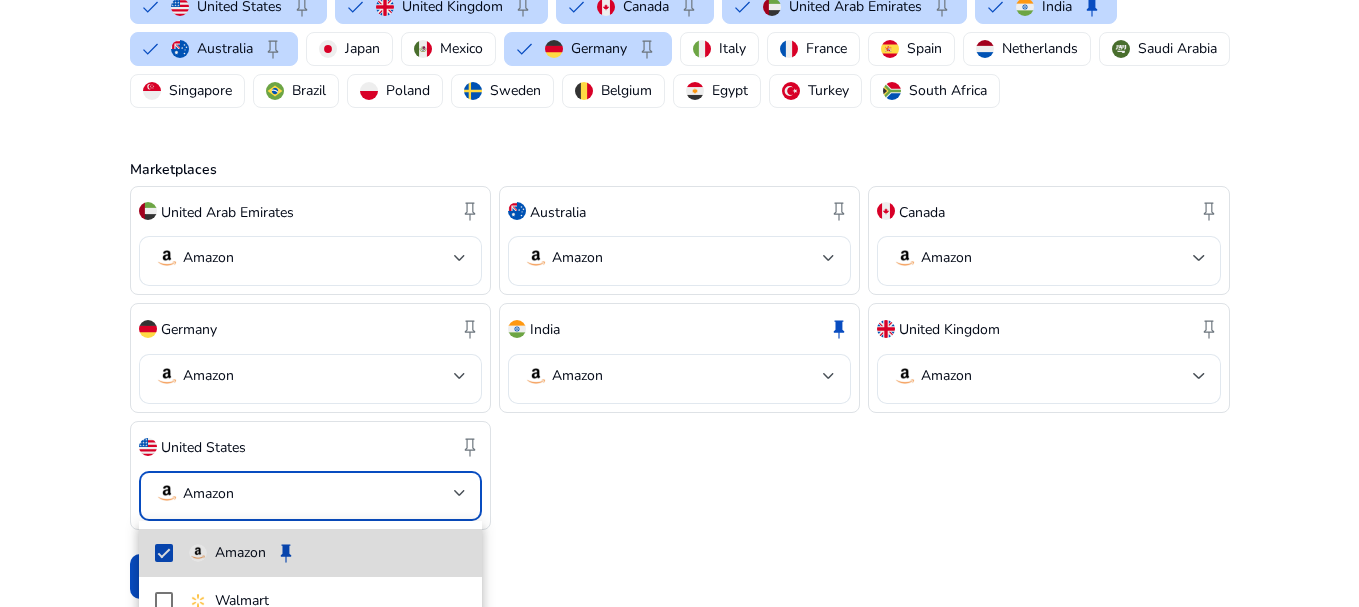 scroll, scrollTop: 252, scrollLeft: 0, axis: vertical 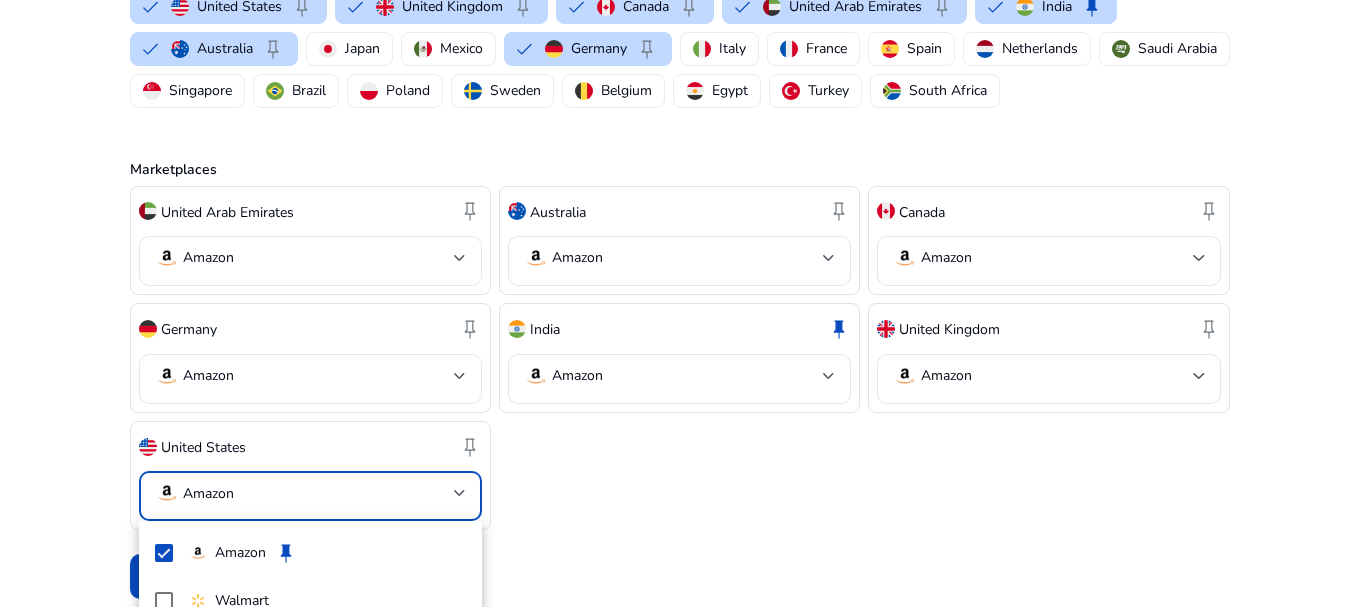click at bounding box center [679, 303] 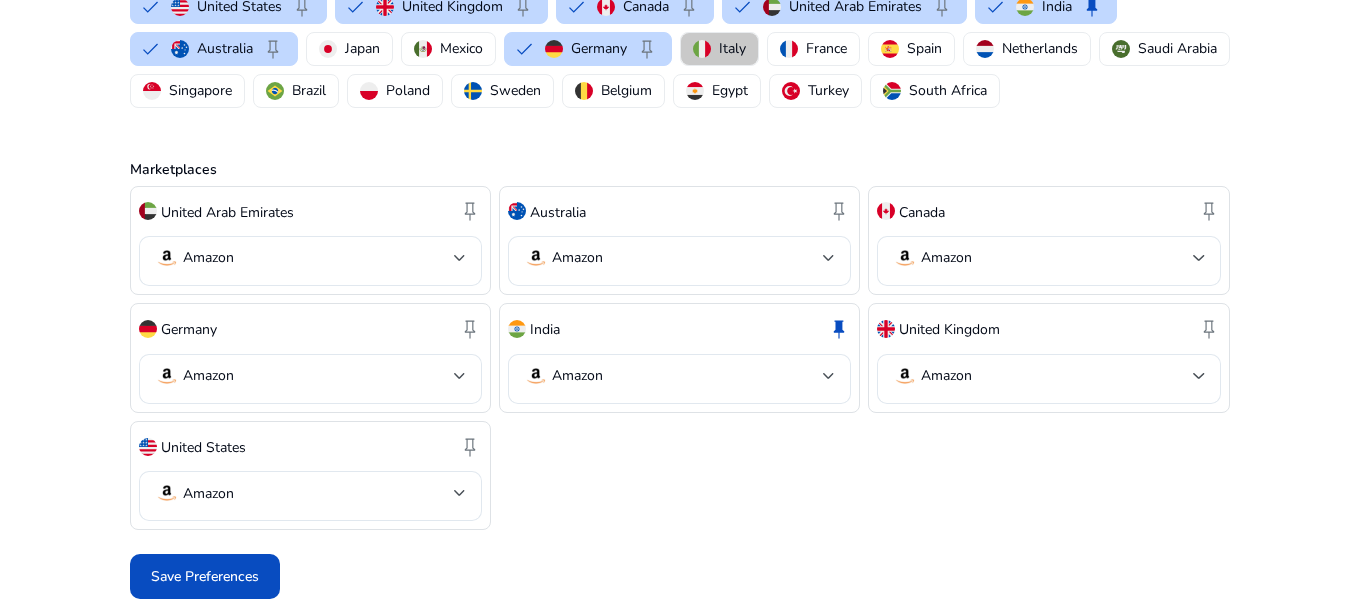 click on "Italy" at bounding box center (732, 48) 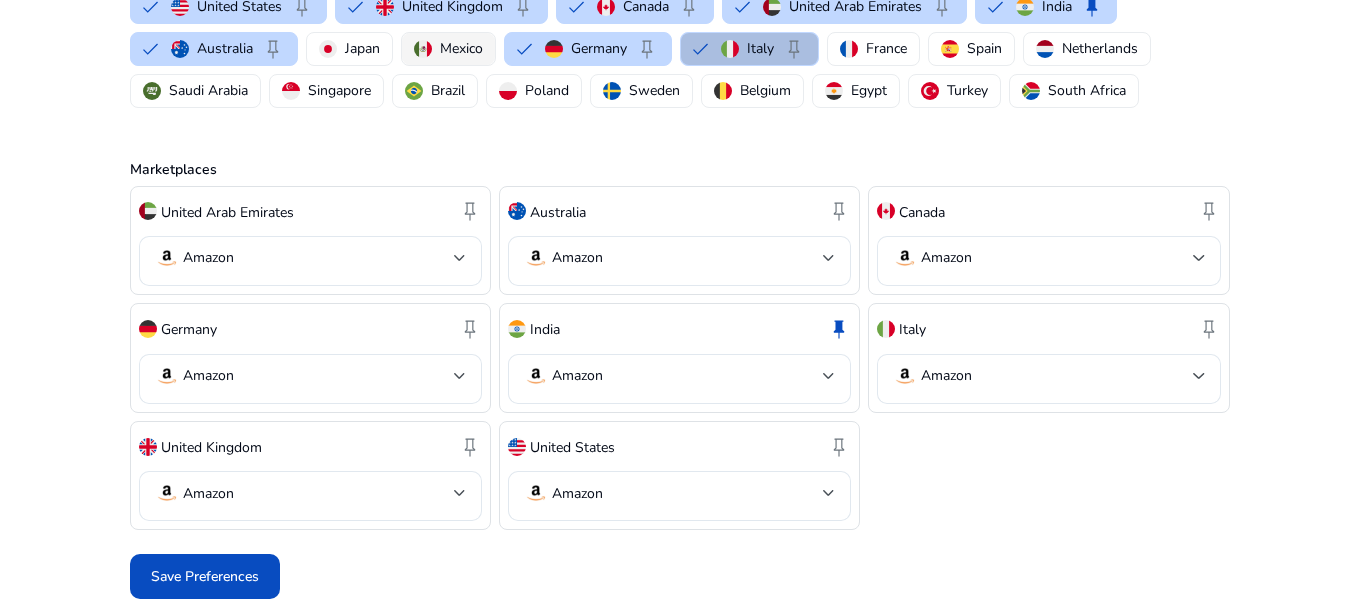 click on "Mexico" at bounding box center [461, 48] 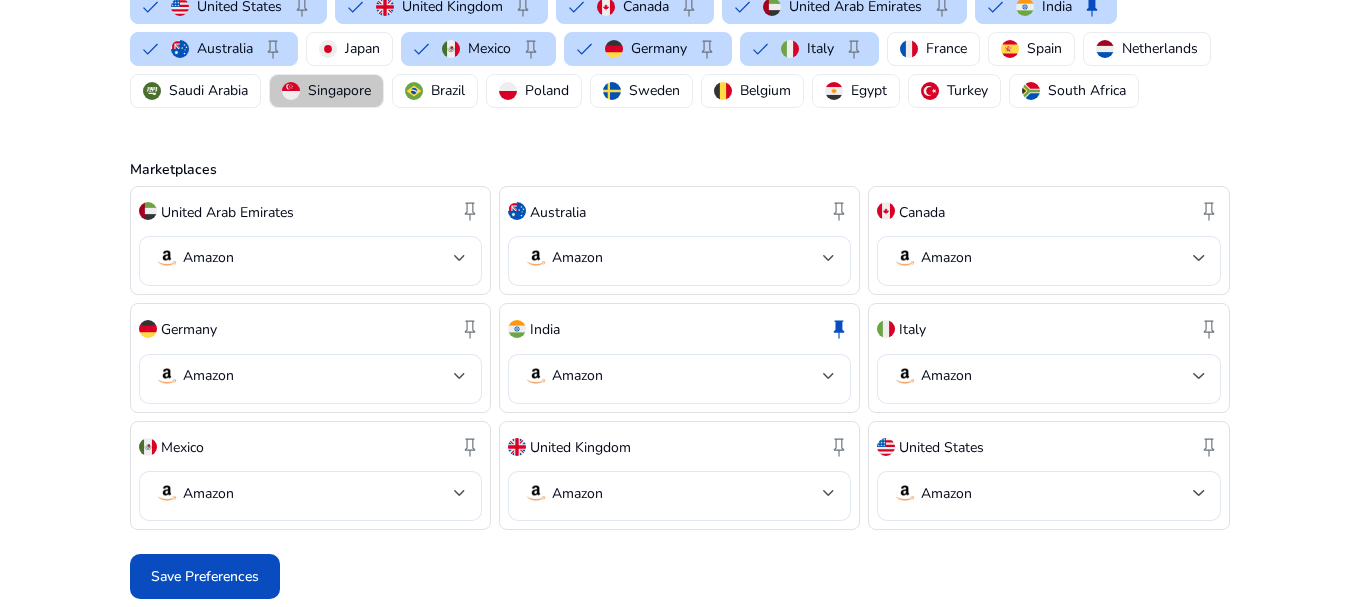 click on "Singapore" at bounding box center [339, 90] 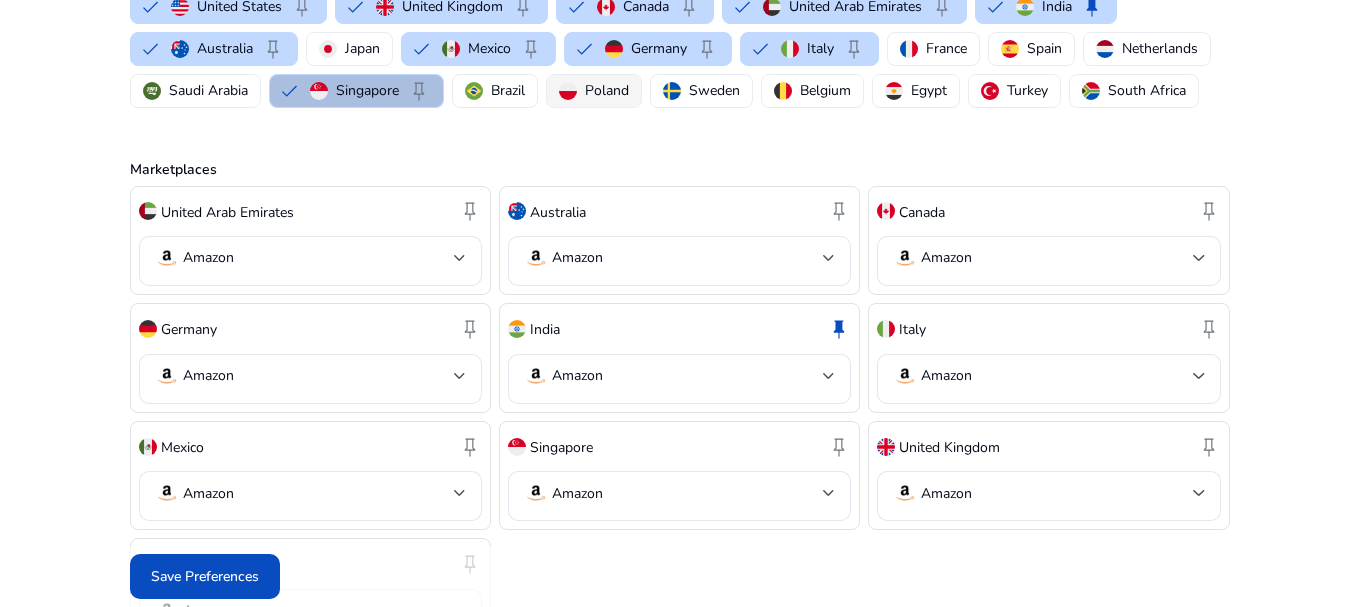 click on "Poland" at bounding box center [607, 90] 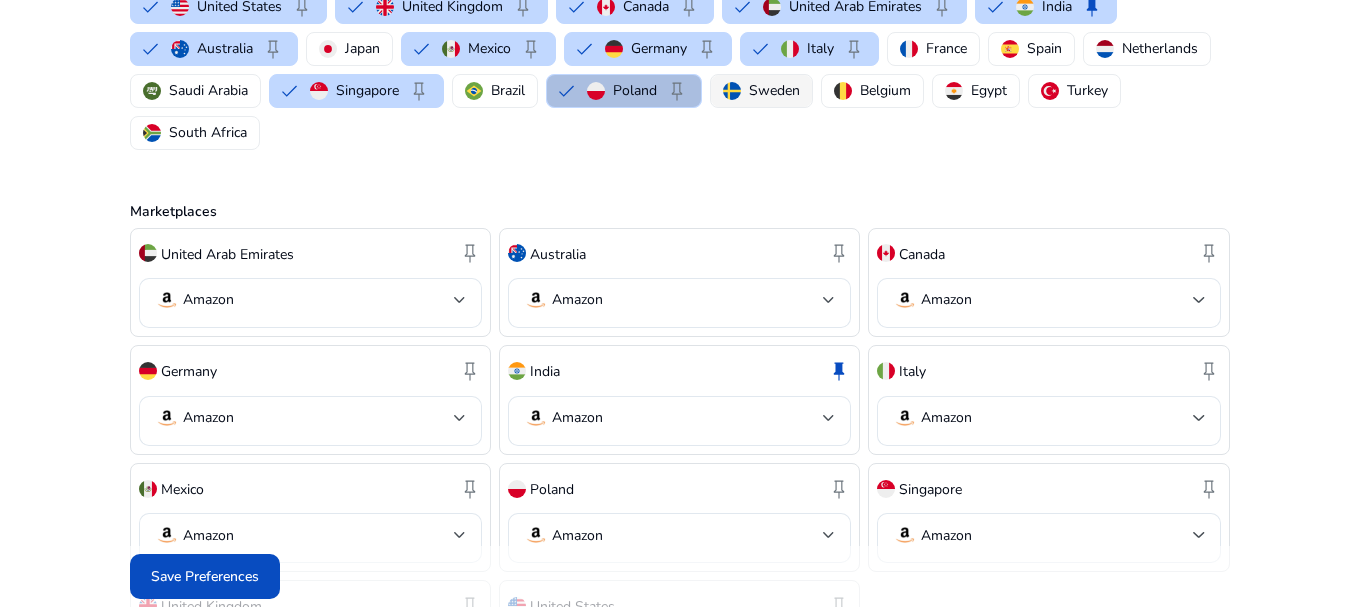 click on "Sweden" at bounding box center (774, 90) 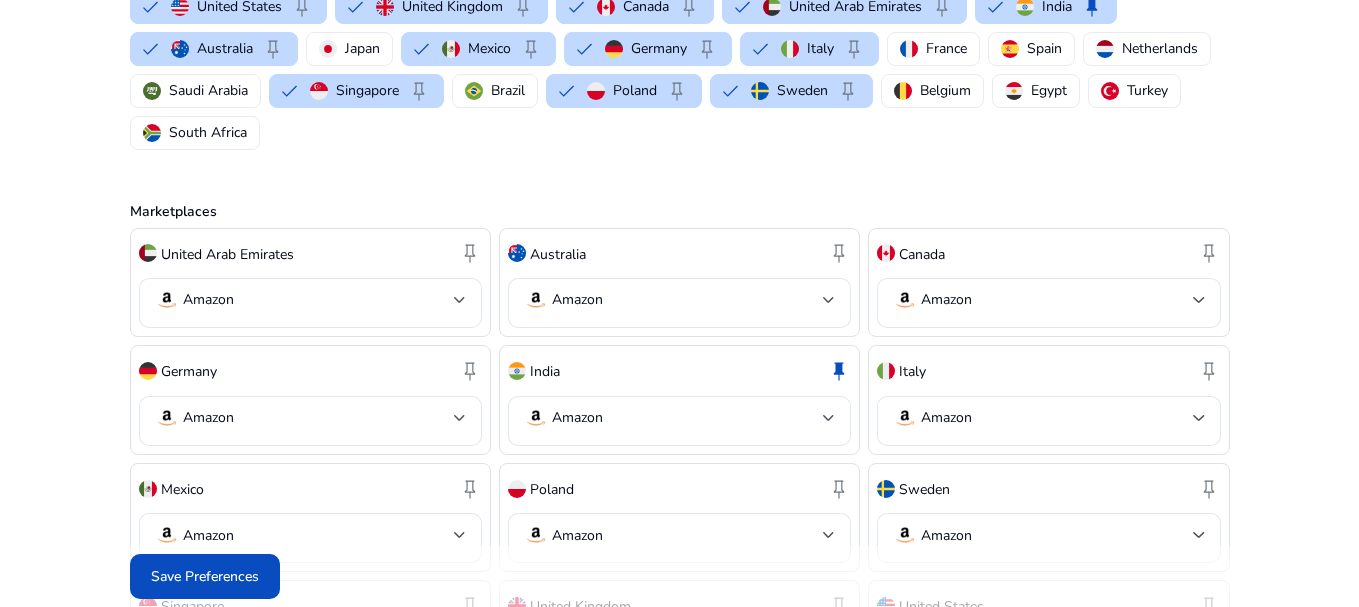 click on "chevron_left   Back  Channels  Select the geographies you want quick access to from the sidebar navigation.  Geographies  [STATE]   keep   [STATE]   keep   [STATE]   keep   [STATE]   keep   [STATE]   keep   [STATE]   keep   [STATE]   keep   [STATE]   keep   [STATE]   keep   [STATE]   keep   [STATE]   keep   [STATE]   keep   [STATE]   keep   [STATE]   keep   [STATE]   keep   [STATE]   keep   [STATE]   keep   [STATE]   keep   [STATE]   keep   [STATE]   keep   [STATE]   keep  Marketplaces [STATE]  keep   Amazon  [STATE]  keep   Amazon  [STATE]  keep   Amazon  [STATE]  keep   Amazon  [STATE]  keep   Amazon  [STATE]  keep   Amazon  [STATE]  keep   Amazon  [STATE]  keep   Amazon  [STATE]  keep   Amazon  [STATE]  keep   Amazon  [STATE]  keep   Amazon  [STATE]  keep   Amazon   Save Preferences" 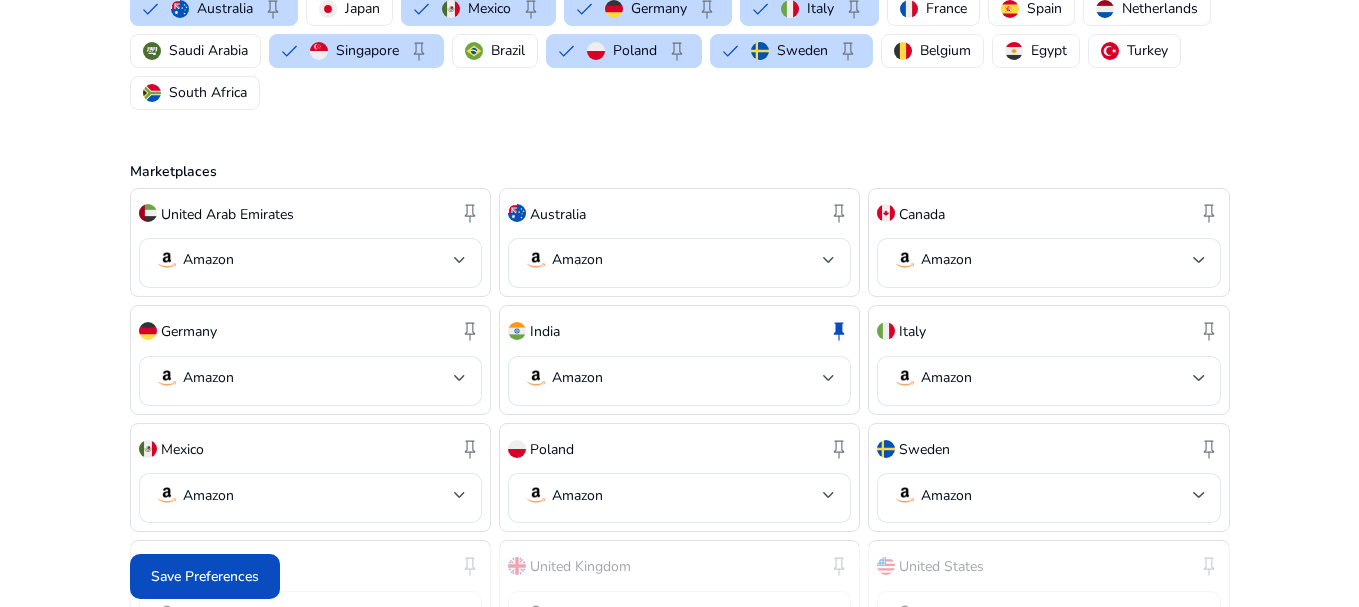scroll, scrollTop: 412, scrollLeft: 0, axis: vertical 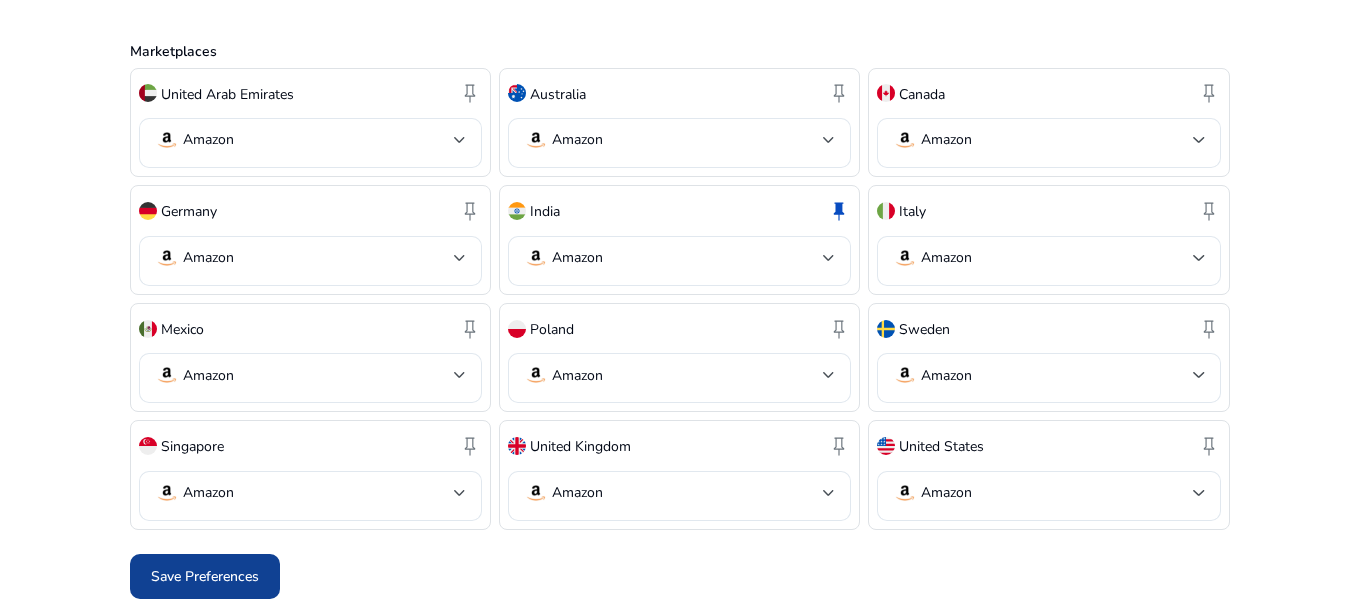 click on "Save Preferences" 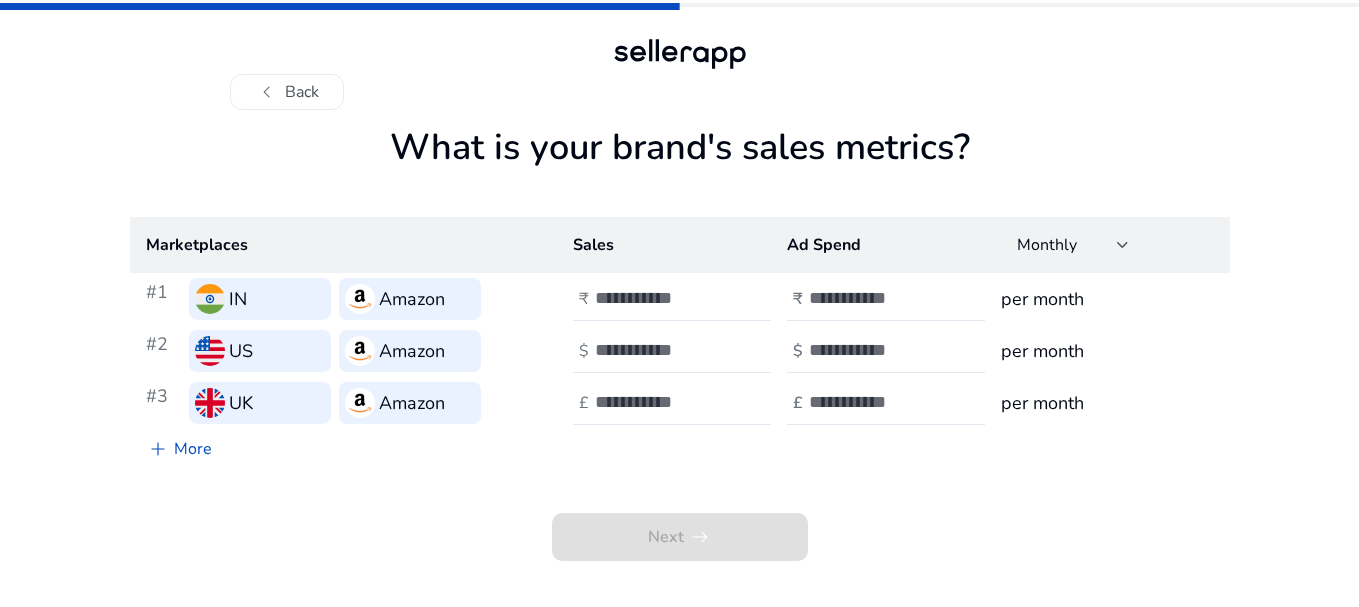 scroll, scrollTop: 0, scrollLeft: 0, axis: both 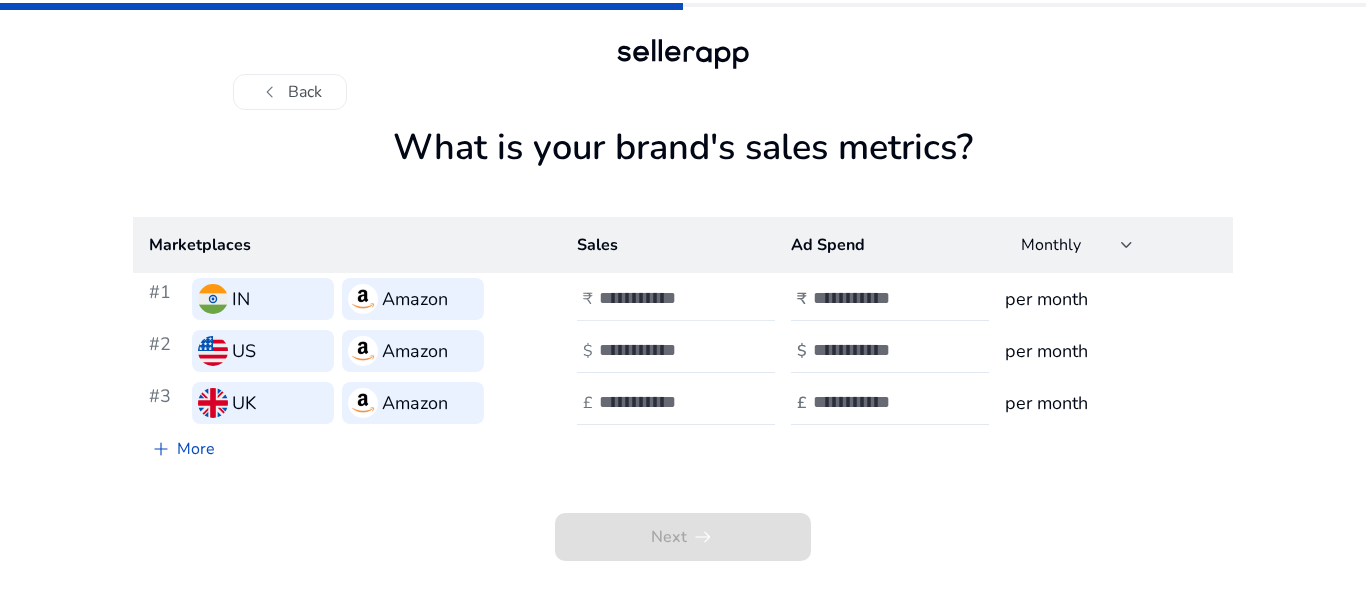 click at bounding box center (666, 298) 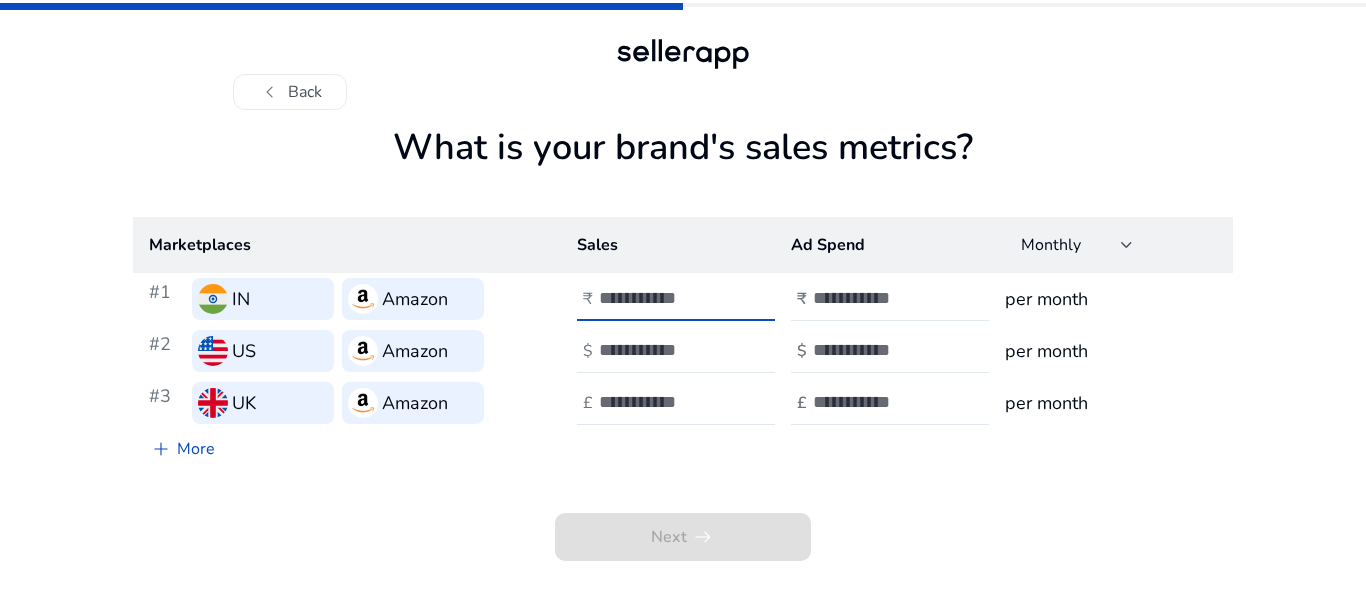 type on "**" 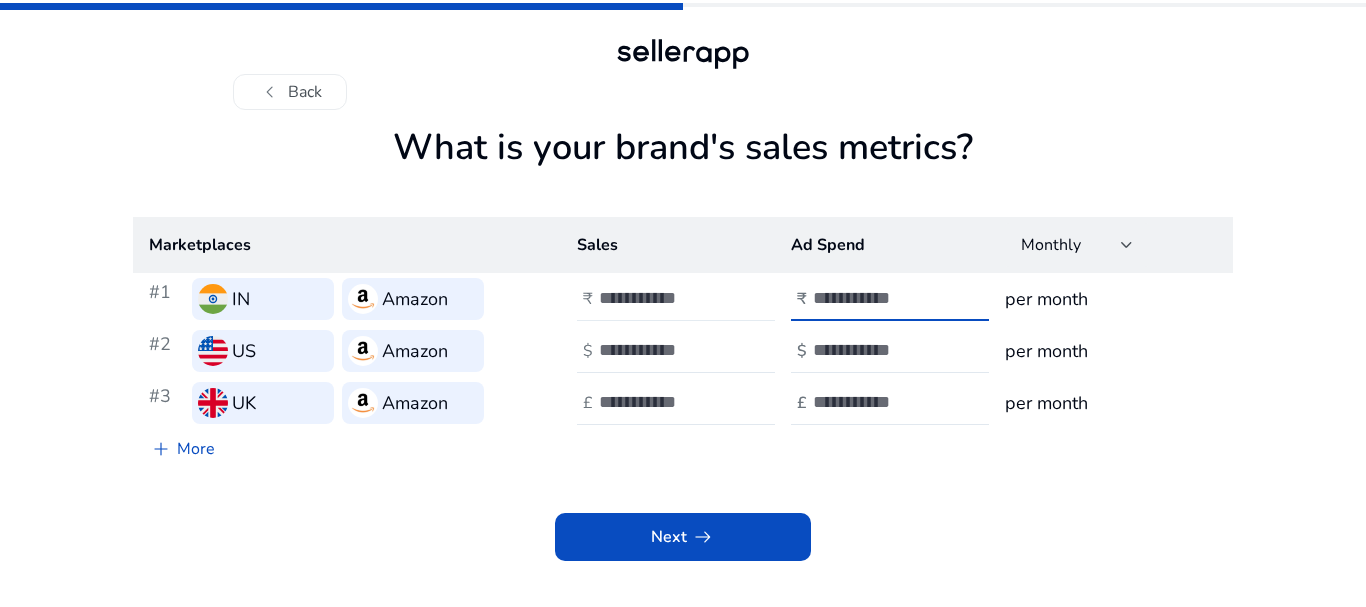 type on "*" 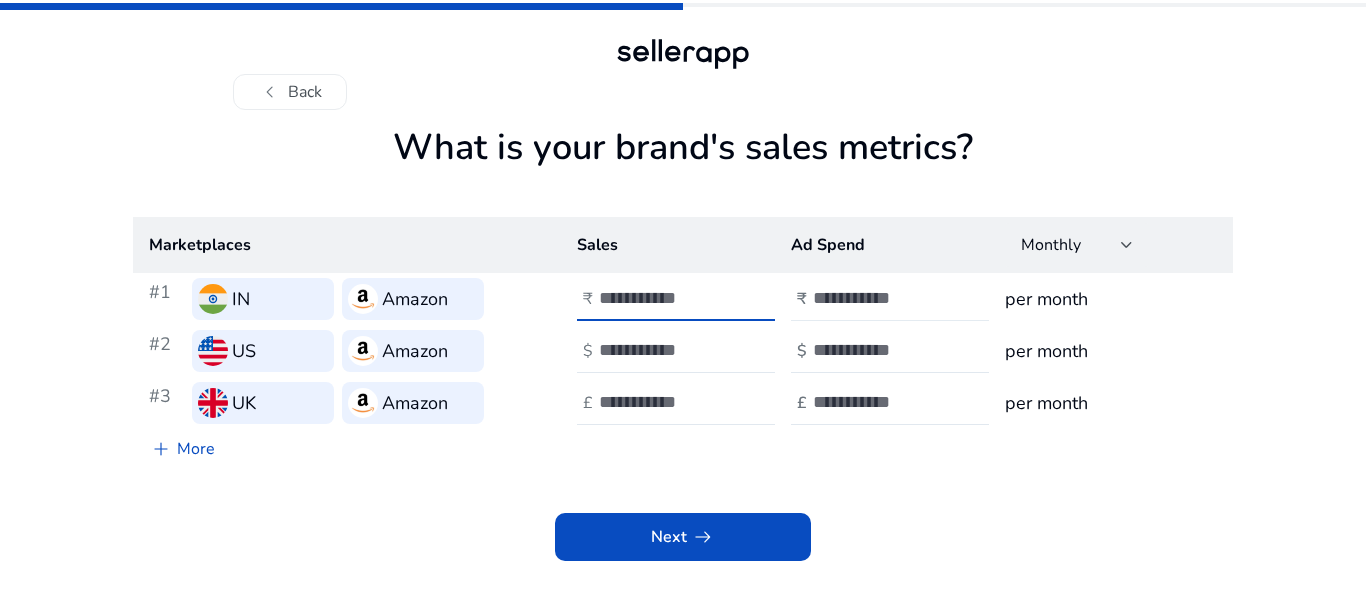 type on "***" 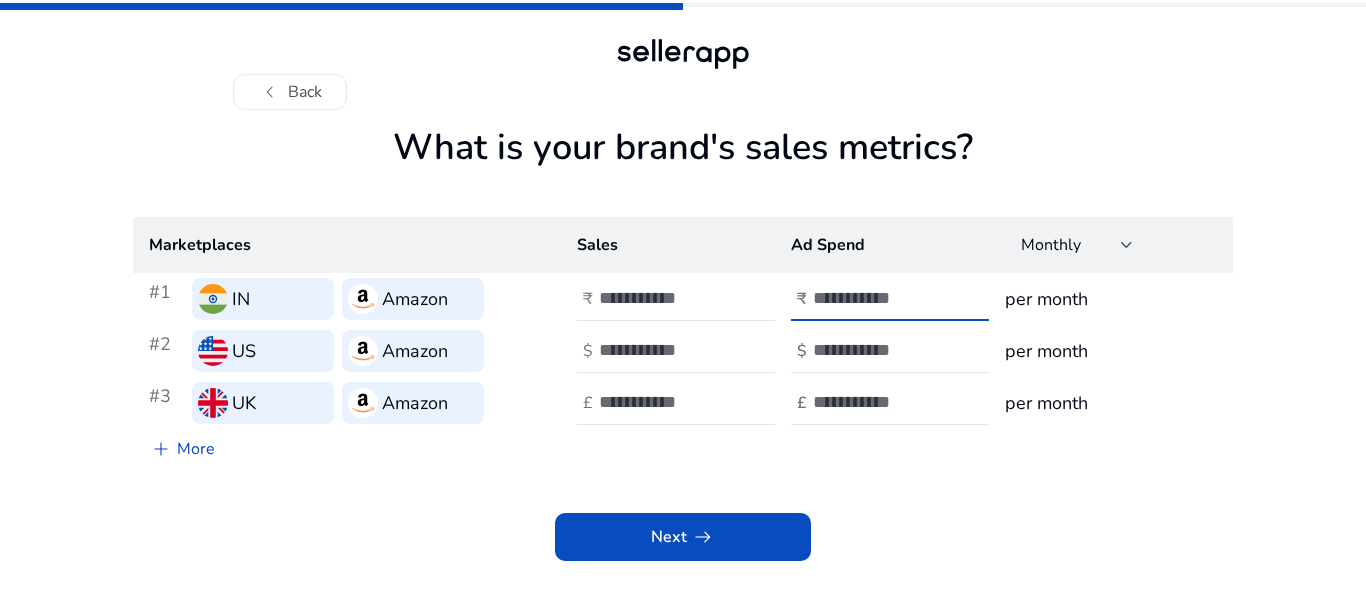 click on "*" at bounding box center (880, 298) 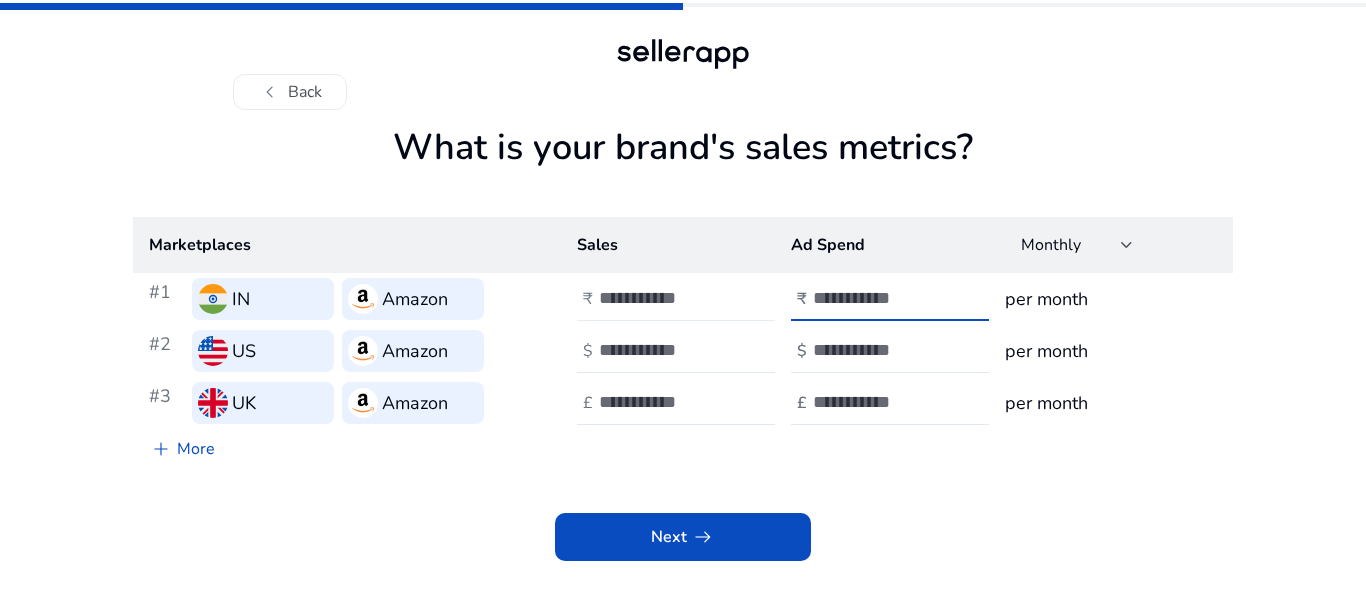 type on "***" 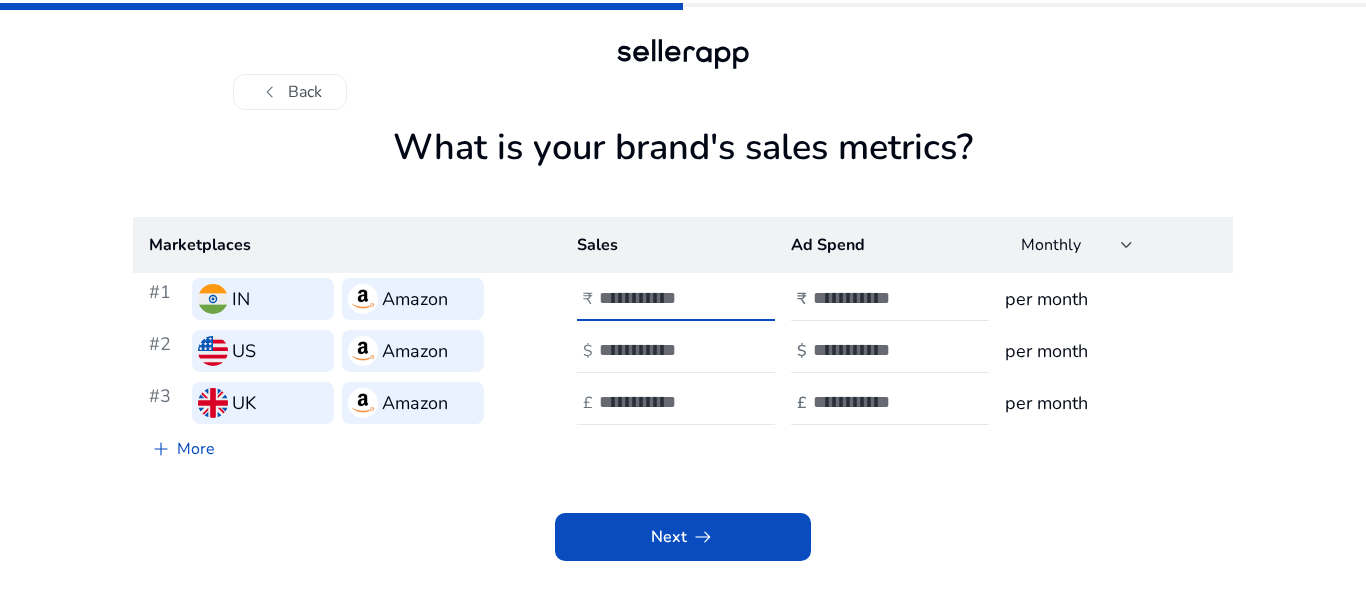 type on "*" 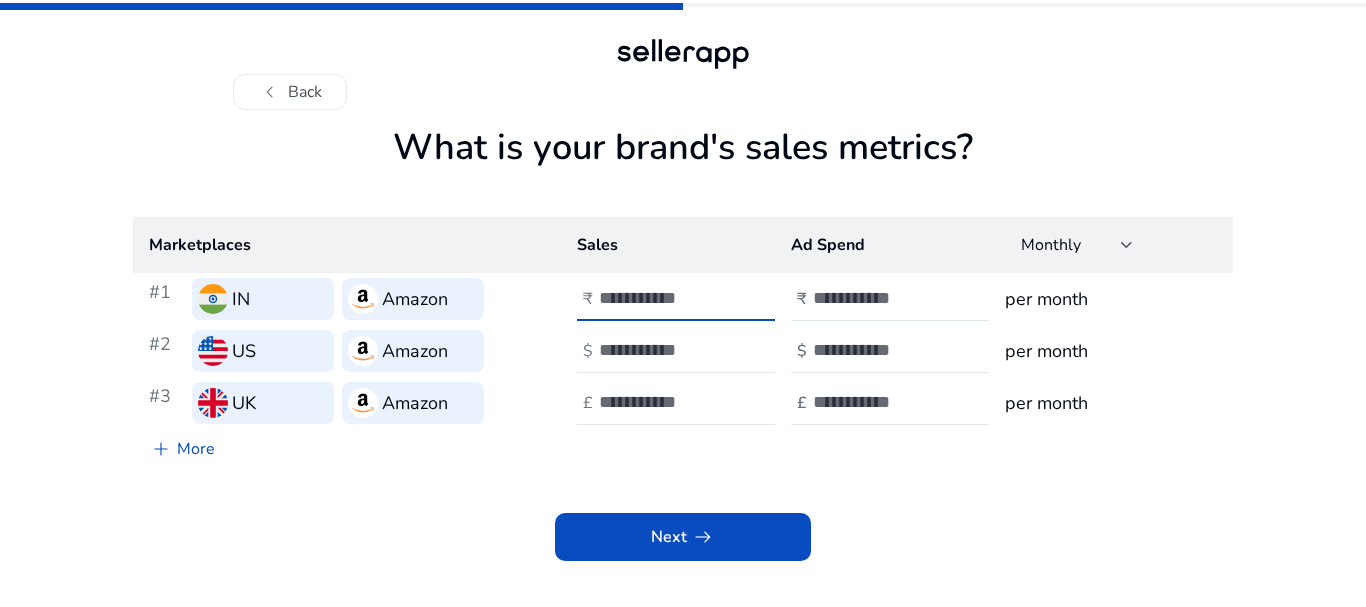 type on "***" 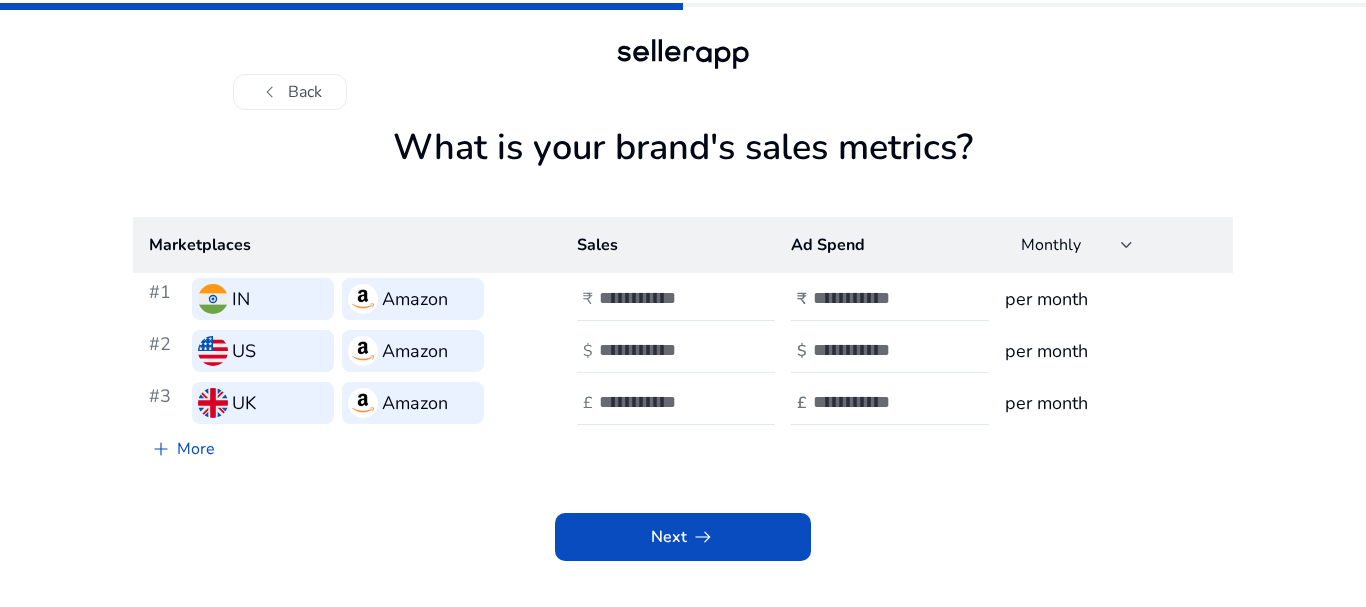 click 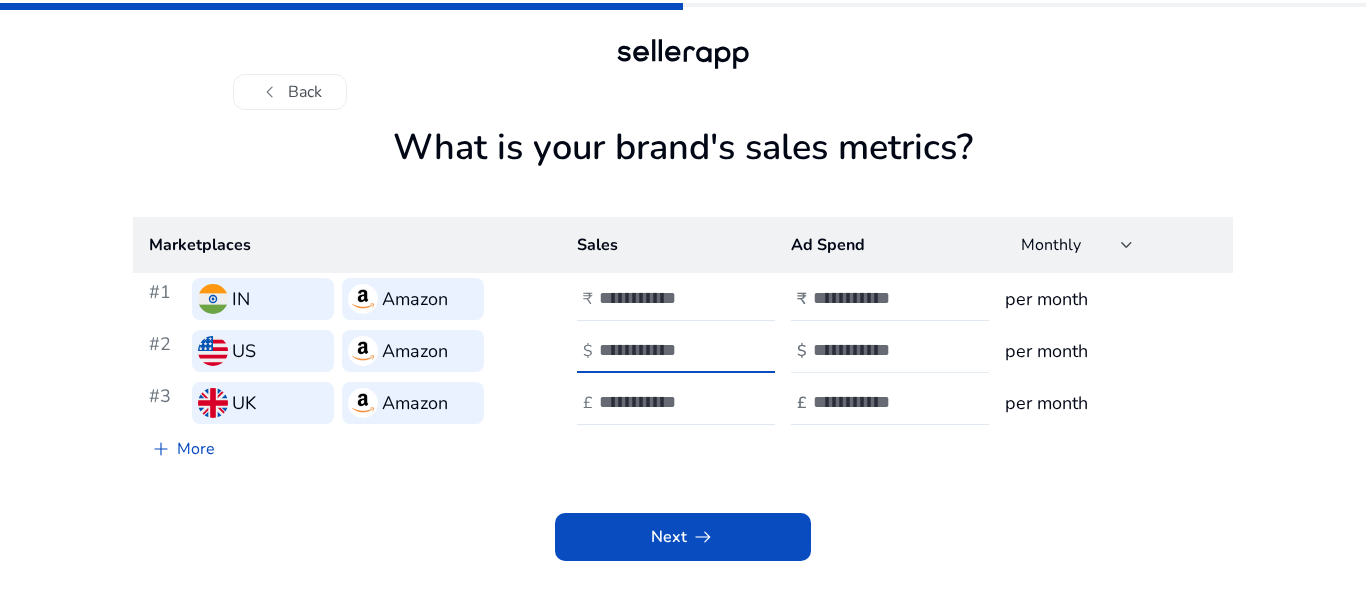 type on "**" 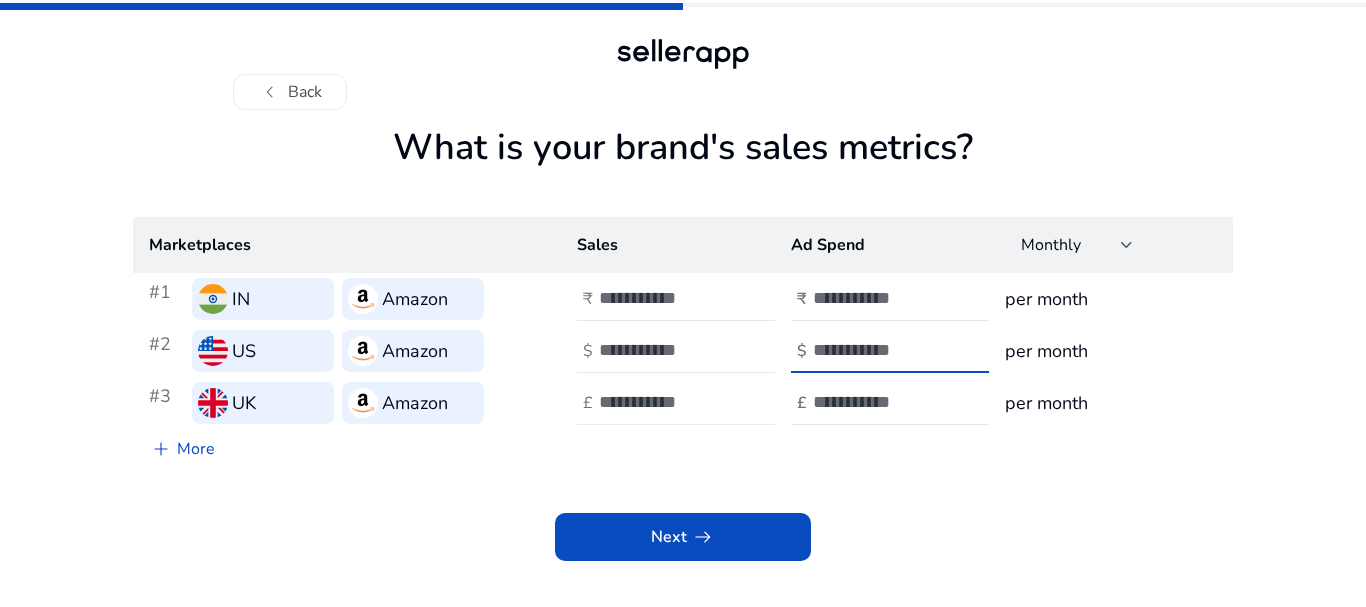 type on "**" 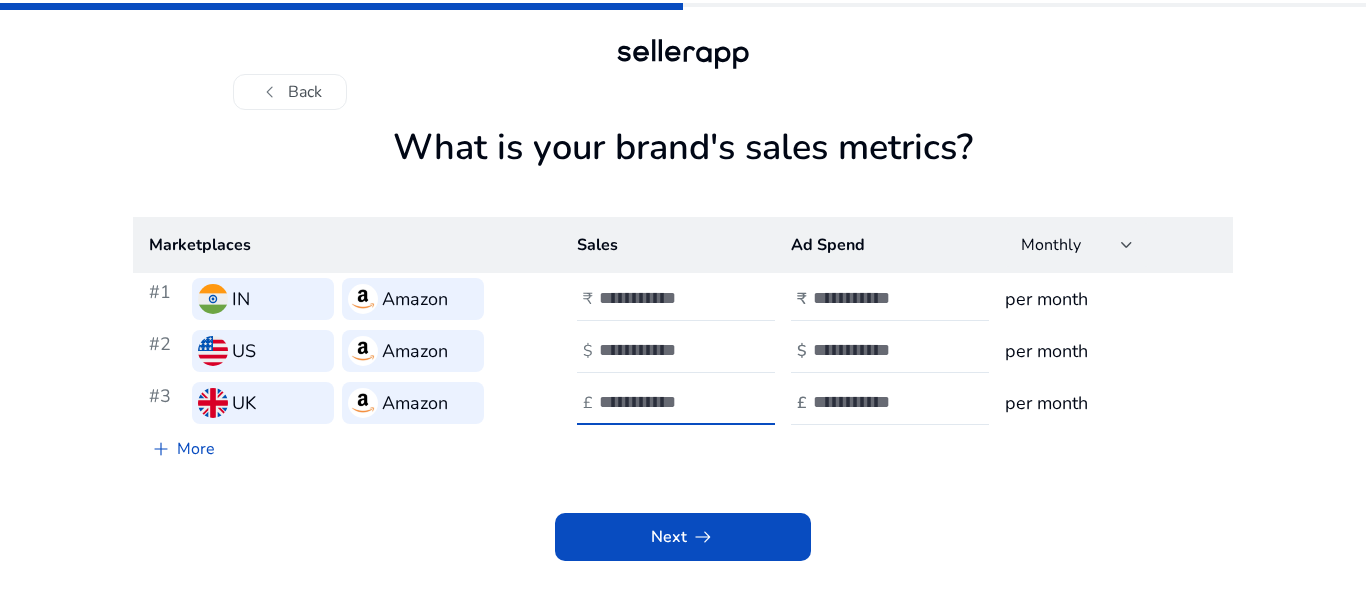 click at bounding box center (666, 402) 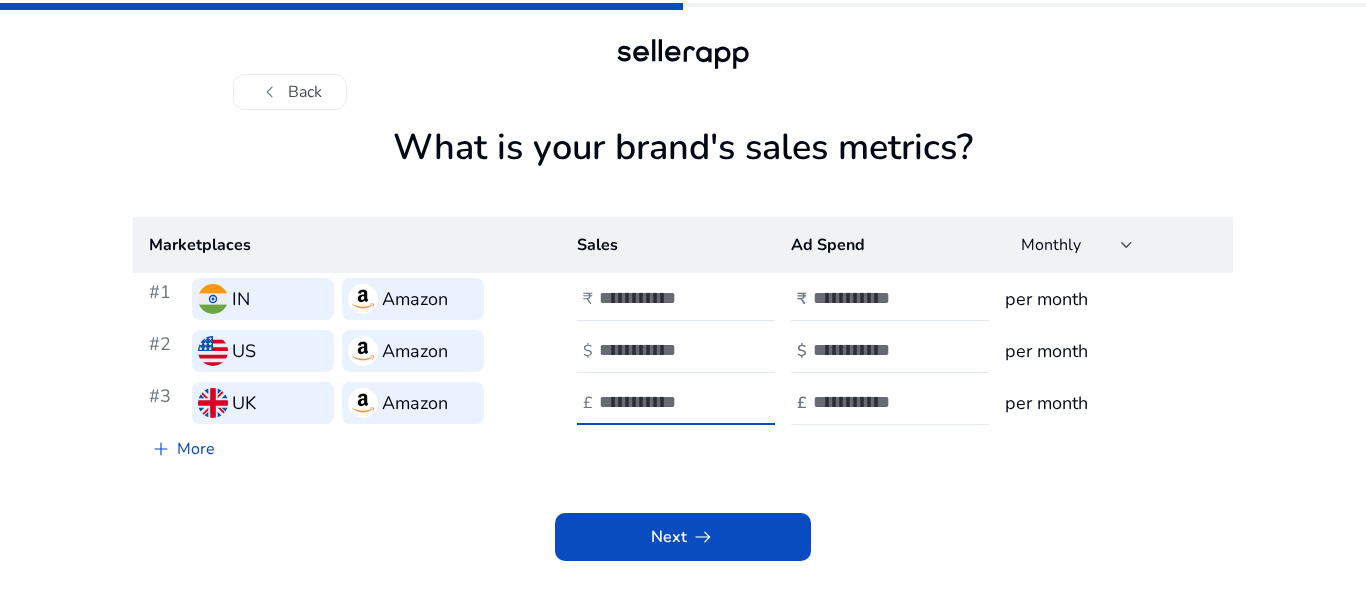type on "**" 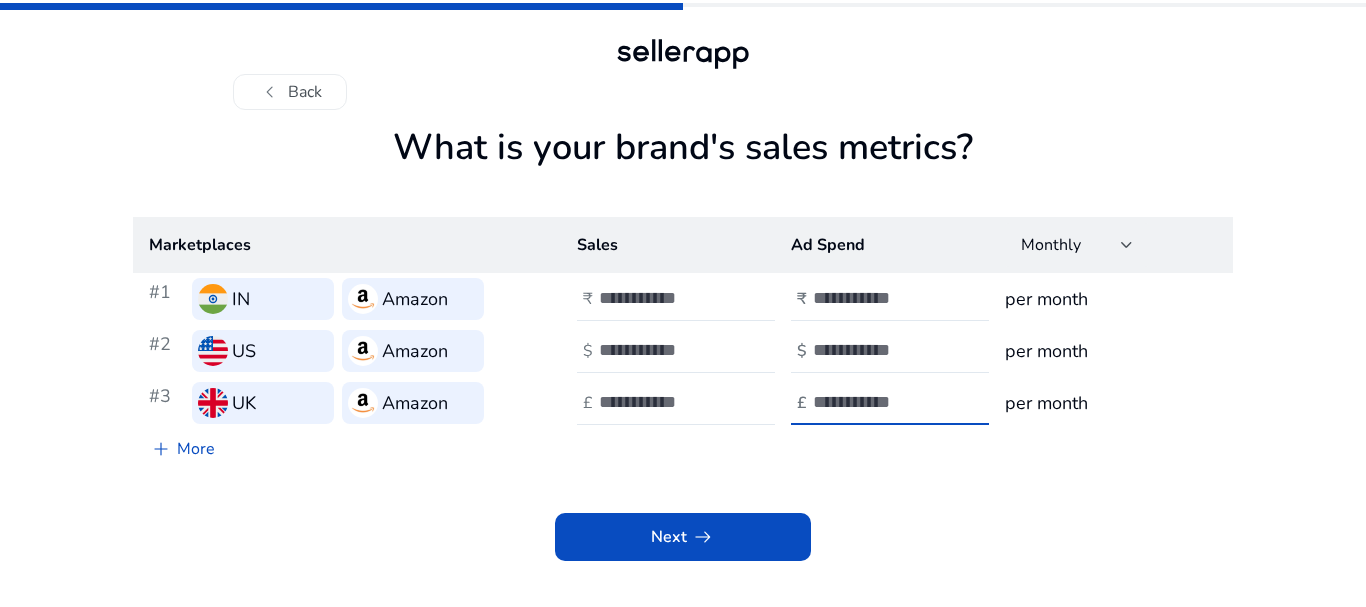 click at bounding box center (880, 402) 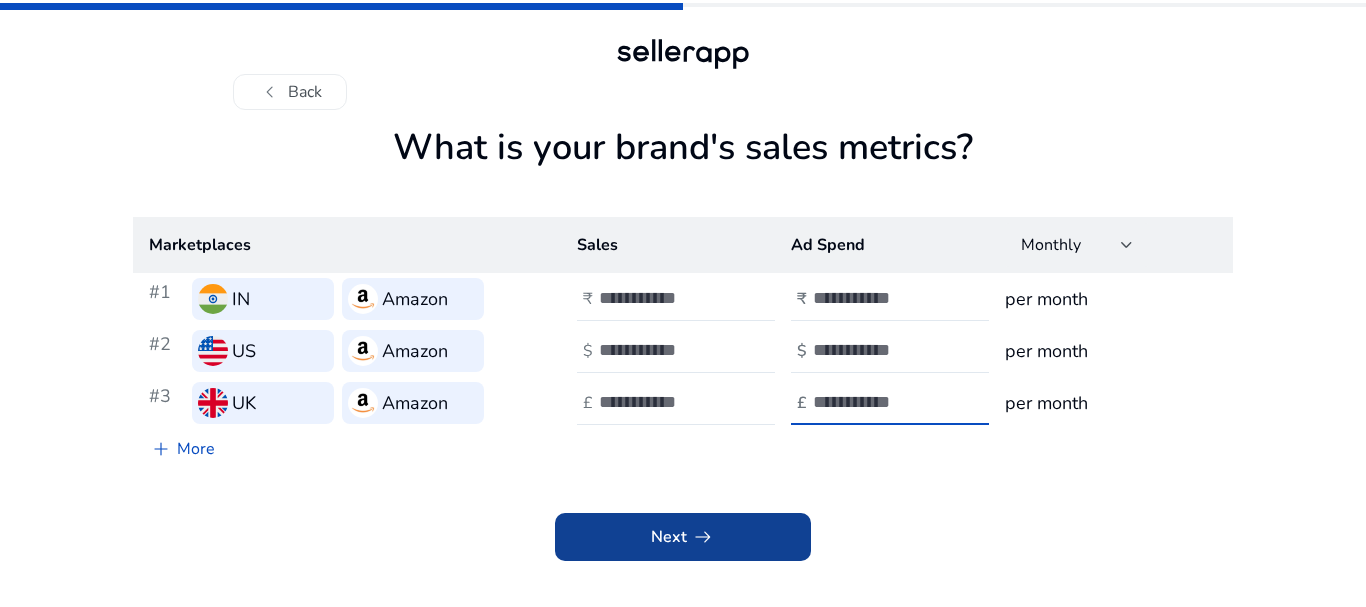 type on "**" 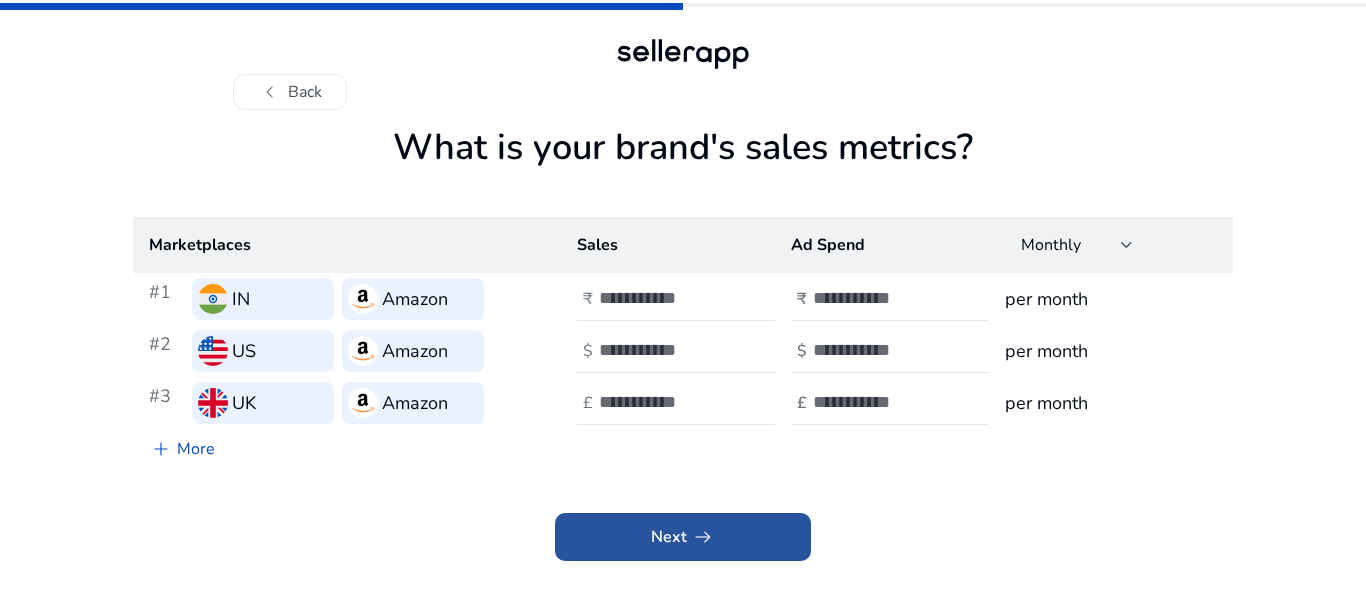 click on "arrow_right_alt" 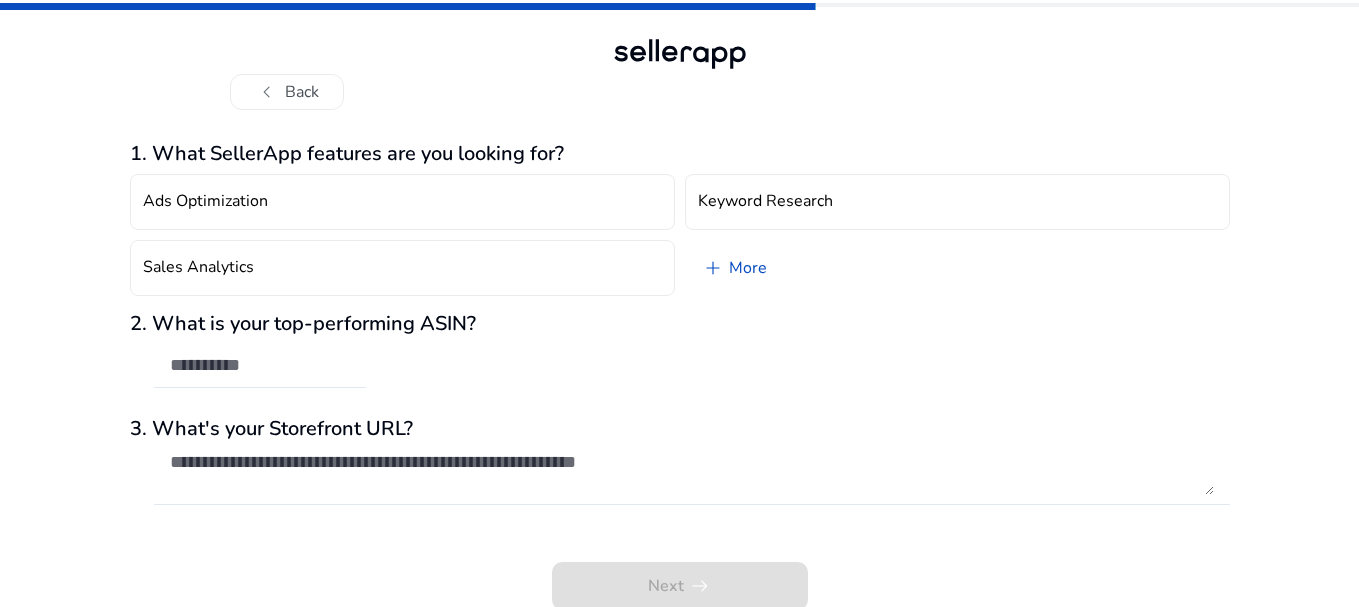 click on "chevron_left   Back   1. What SellerApp features are you looking for?  Ads Optimization Keyword Research Sales Analytics  add   More  2. What is your top-performing ASIN? 3. What's your Storefront URL?  Next   arrow_right_alt" 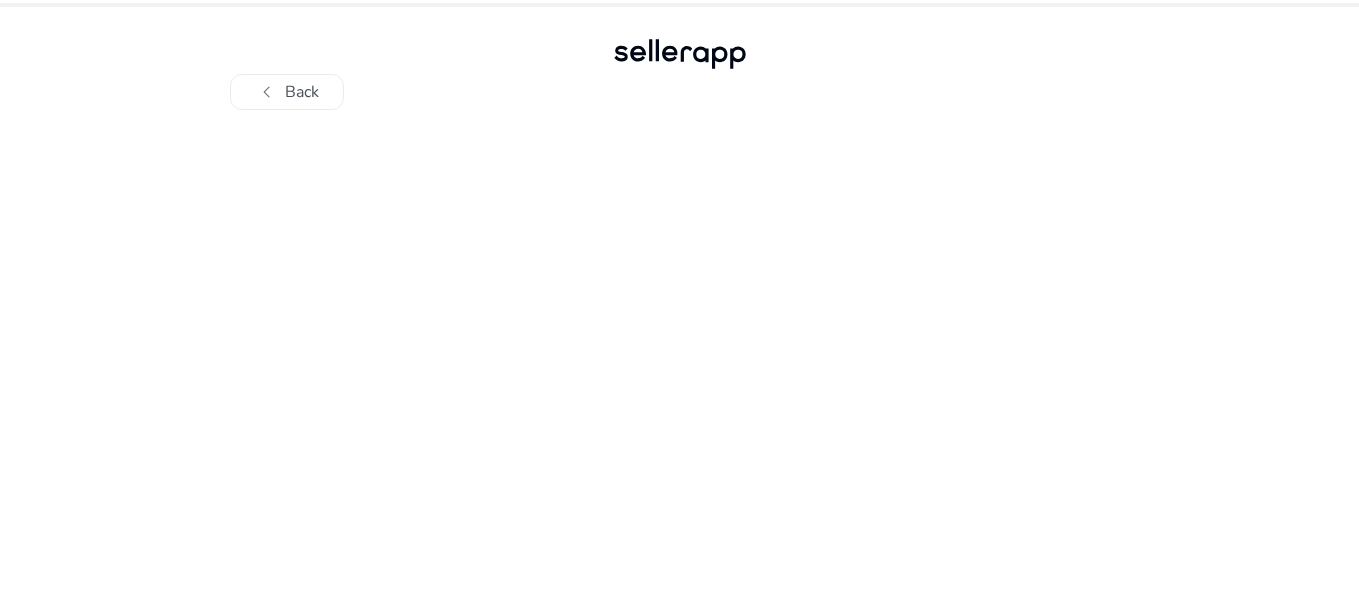 scroll, scrollTop: 0, scrollLeft: 0, axis: both 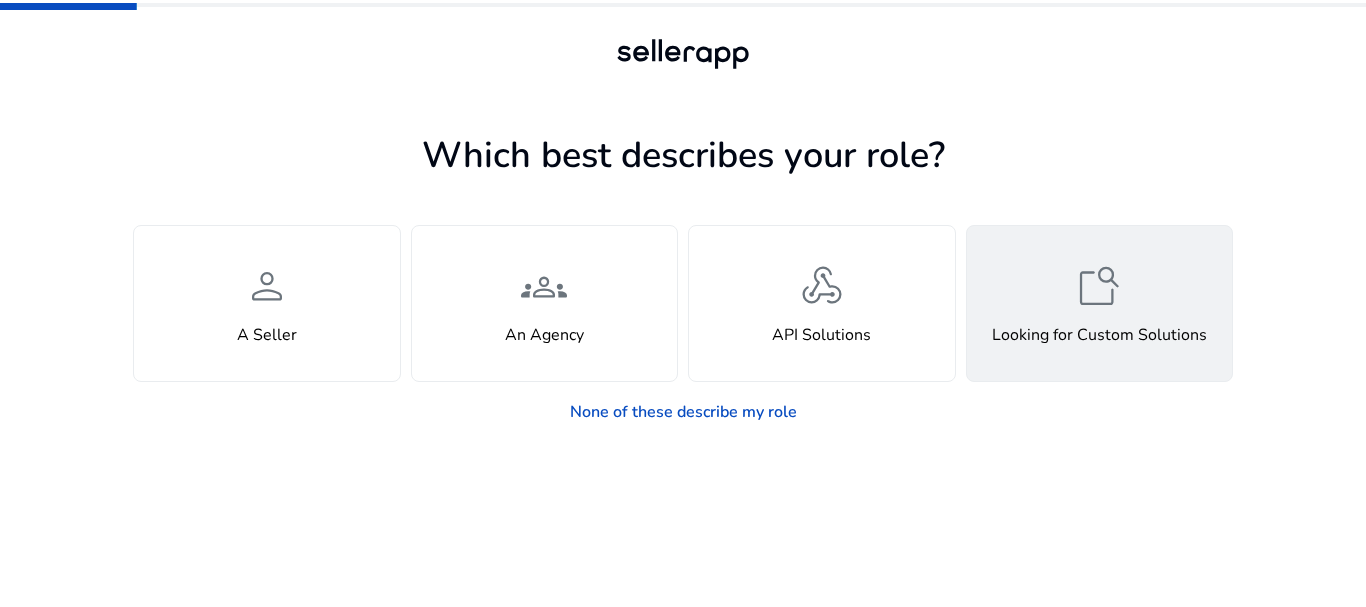 click on "feature_search  Looking for Custom Solutions" 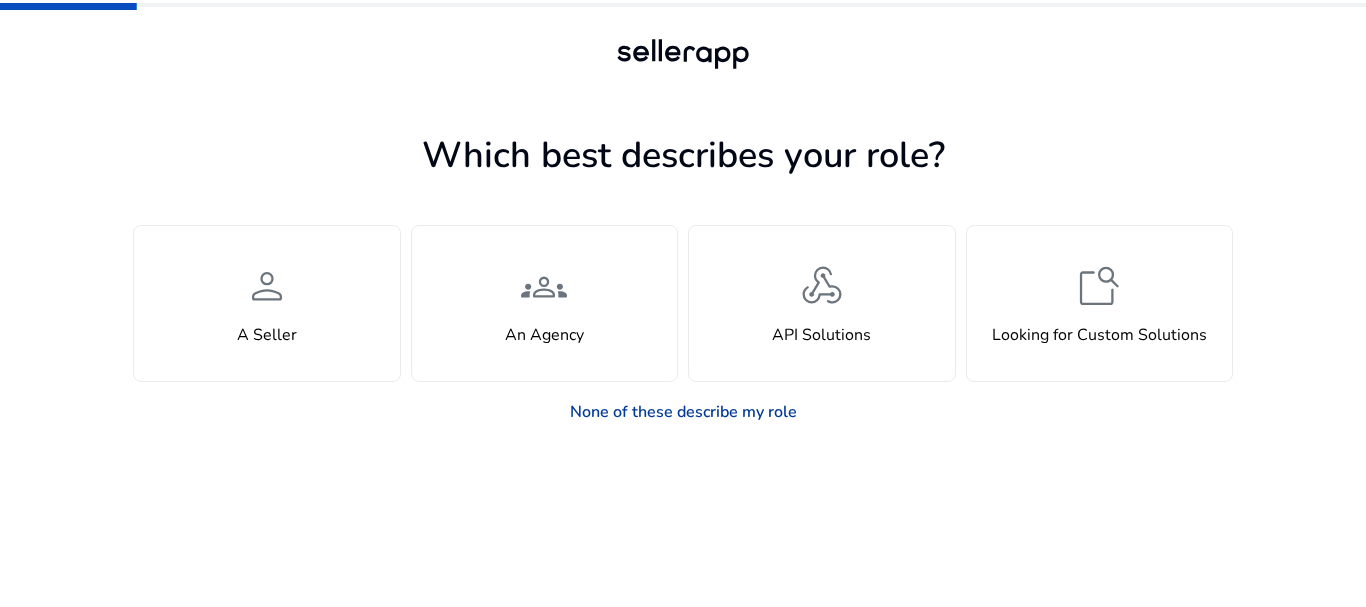 click on "None of these describe my role" 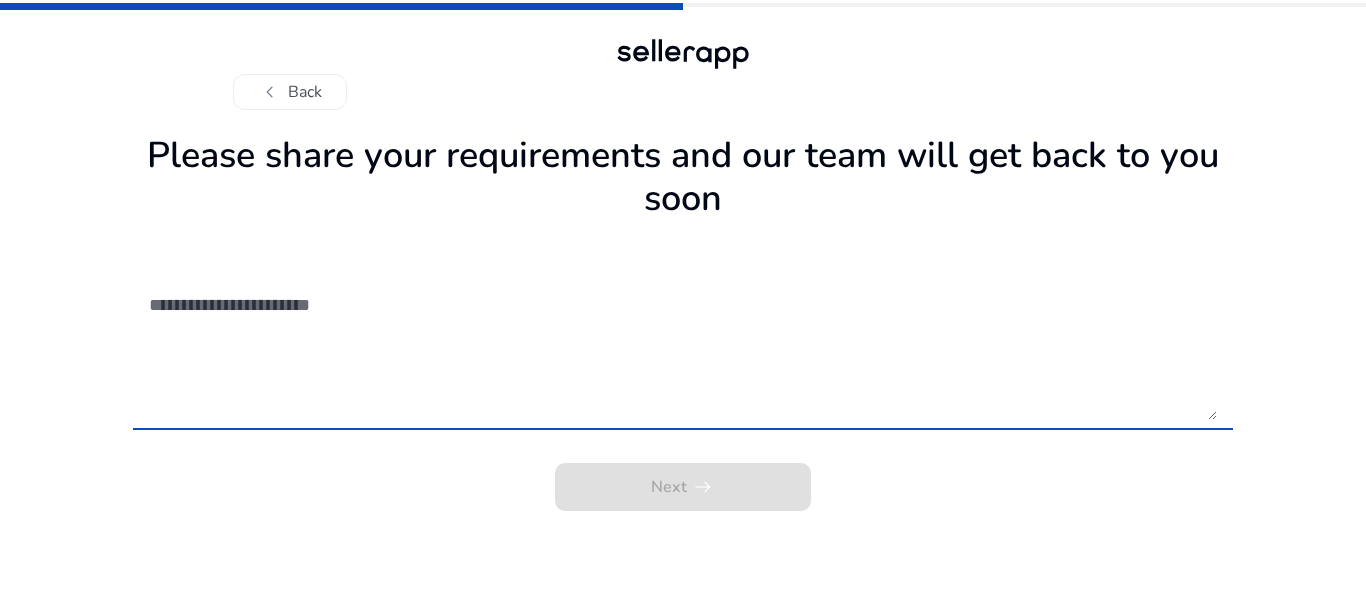 click at bounding box center [683, 349] 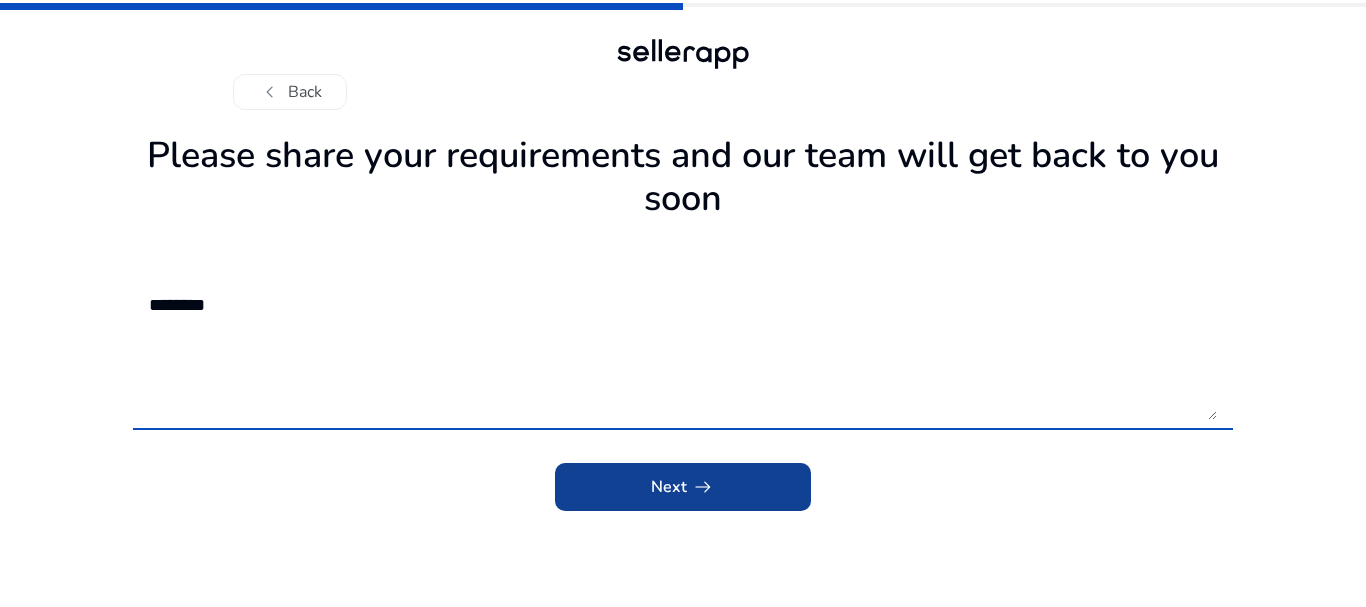 type on "*******" 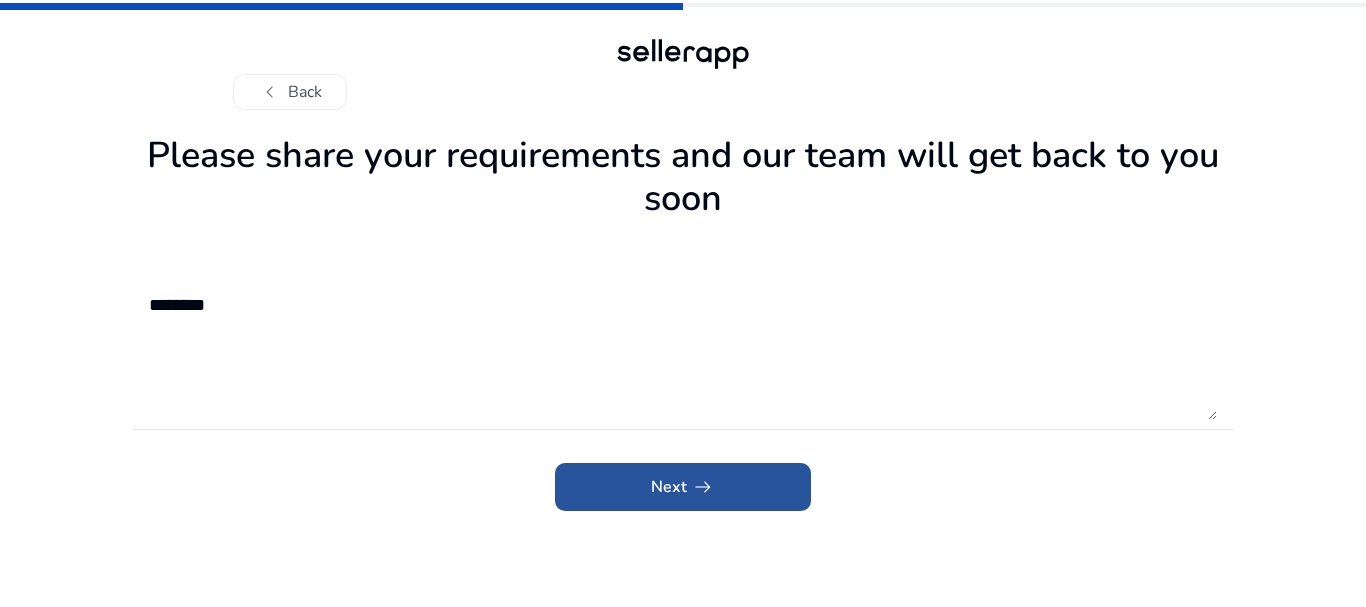 click on "arrow_right_alt" 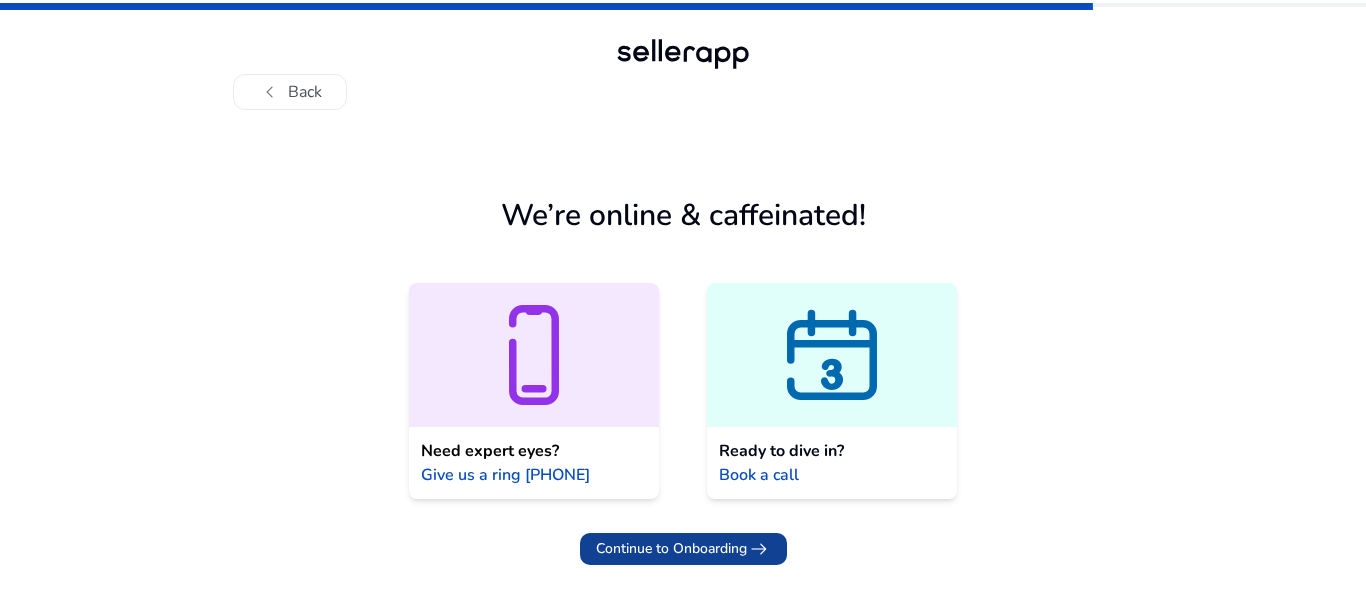 click on "Continue to Onboarding" 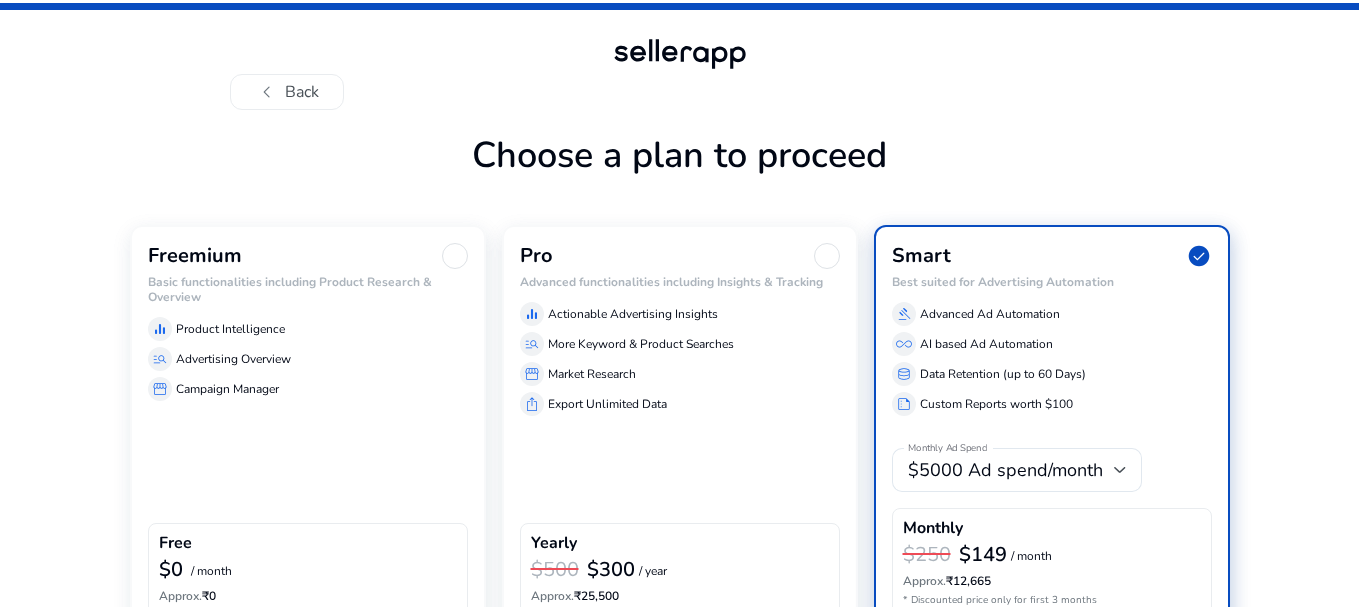 click on "chevron_left   Back   Choose a plan to proceed  Freemium Basic functionalities including Product Research & Overview  equalizer  Product Intelligence  manage_search  Advertising Overview  storefront  Campaign Manager  Free  $0  / month  Approx.  ₹0  Pro Advanced functionalities including Insights & Tracking  equalizer  Actionable Advertising Insights  manage_search  More Keyword & Product Searches  storefront  Market Research  ios_share  Export Unlimited Data  Yearly  $500 $300  / year  Approx.  ₹25,500  Smart  check_circle  Best suited for Advertising Automation  gavel  Advanced Ad Automation  all_inclusive  AI based Ad Automation  database  Data Retention (up to 60 Days)  summarize  Custom Reports worth $100 Monthly Ad Spend $5000 Ad spend/month  Monthly  $250 $149  / month  Approx.  ₹12,665   * Discounted price only for first 3 months   Next   arrow_right_alt" 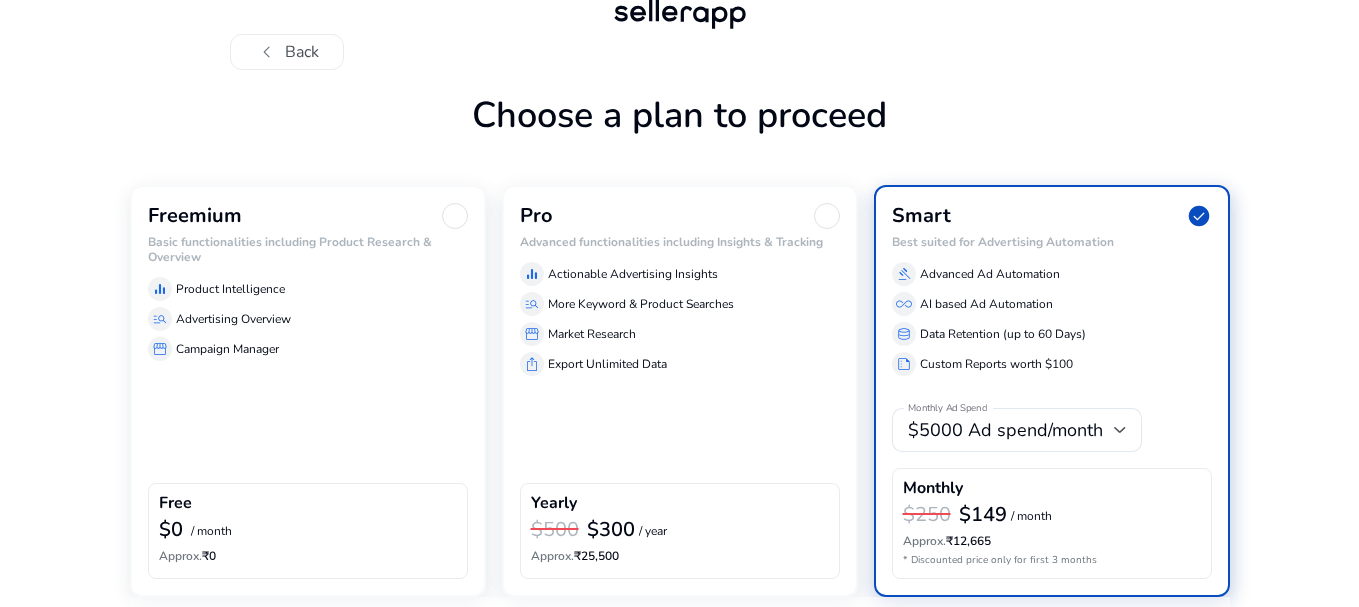 scroll, scrollTop: 118, scrollLeft: 0, axis: vertical 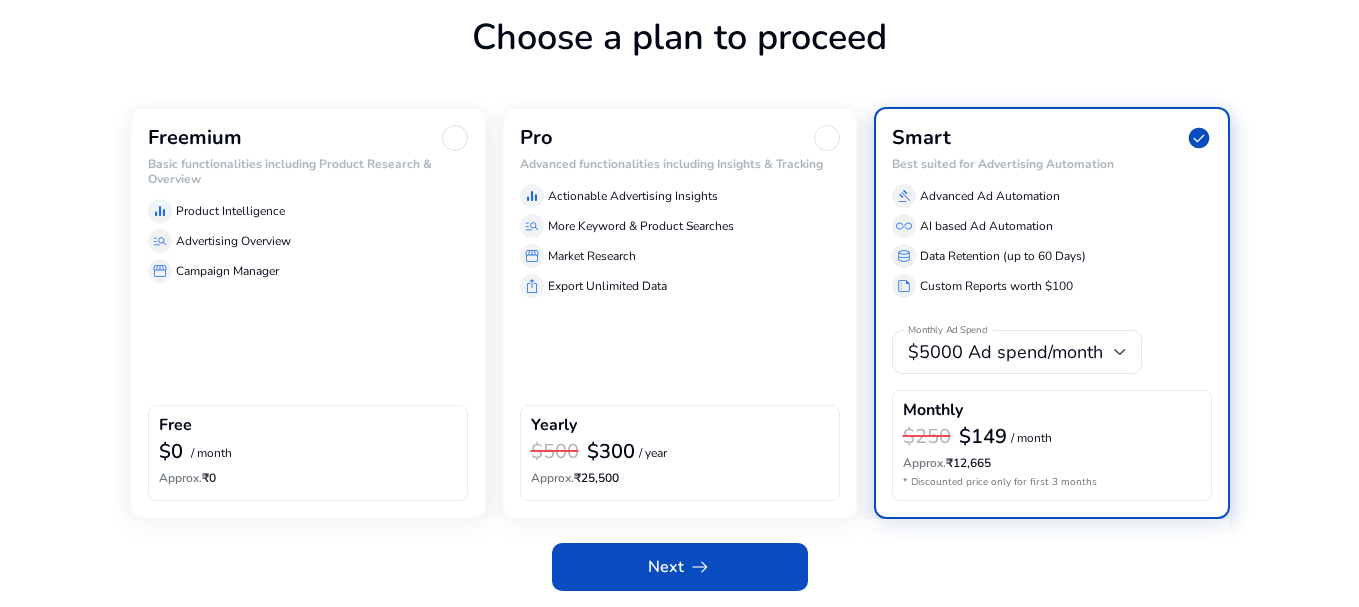 click 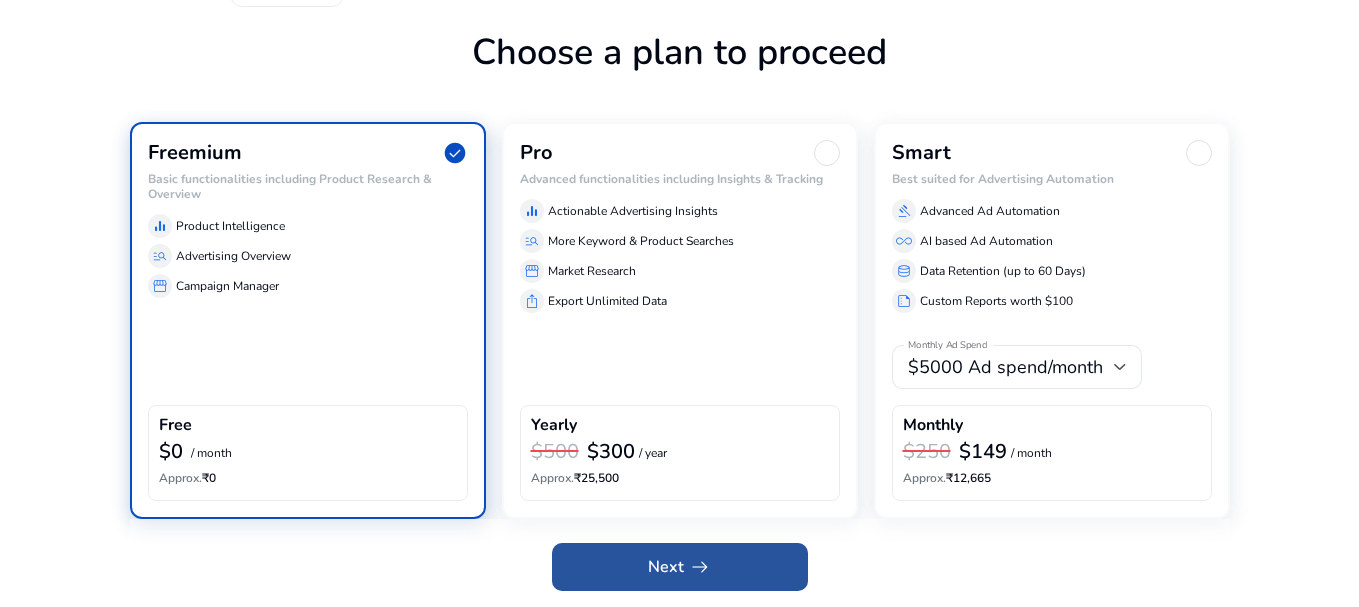 click on "arrow_right_alt" 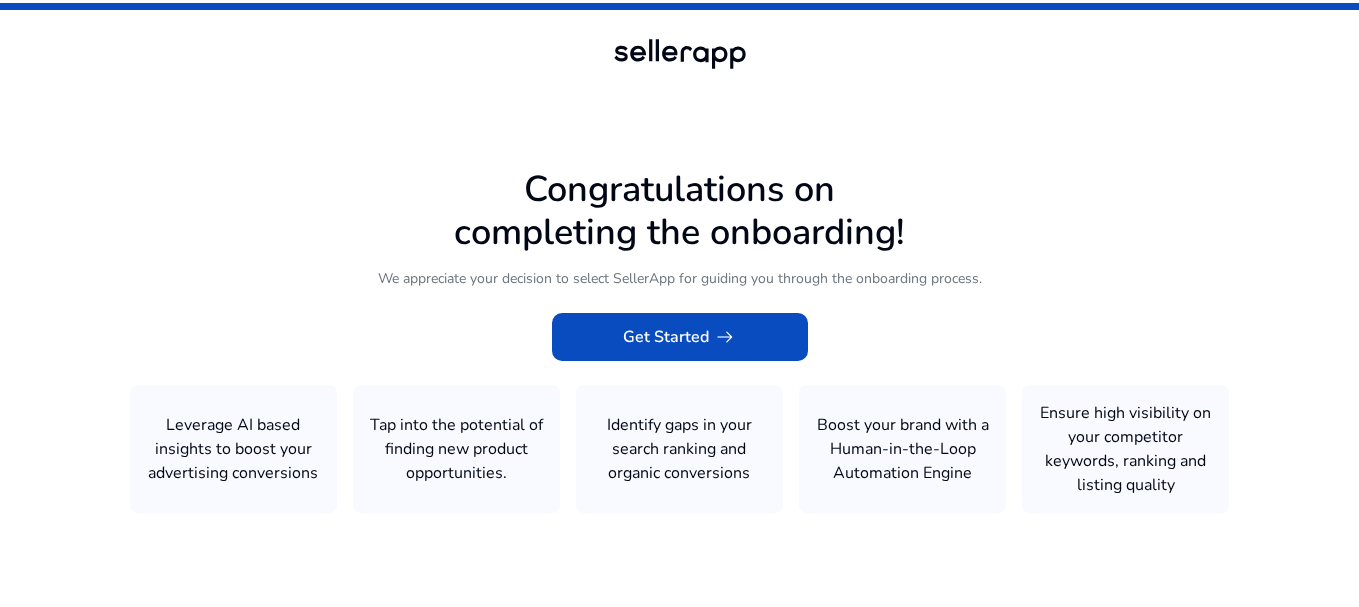 scroll, scrollTop: 1, scrollLeft: 0, axis: vertical 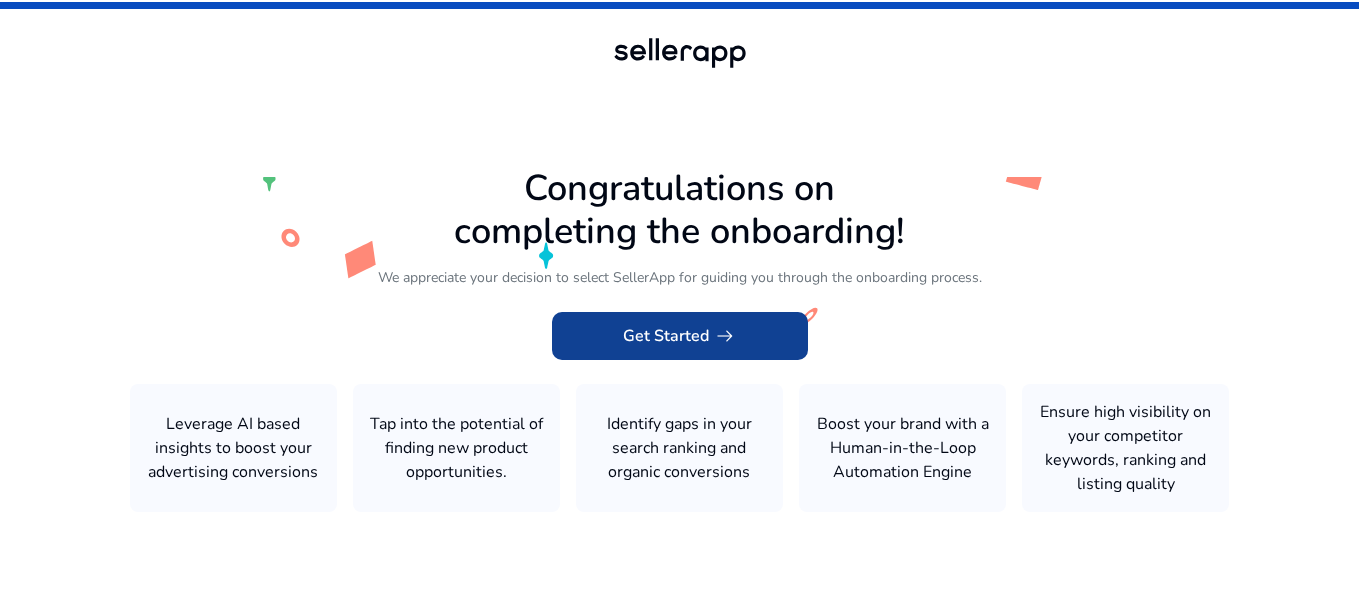 click on "arrow_right_alt" 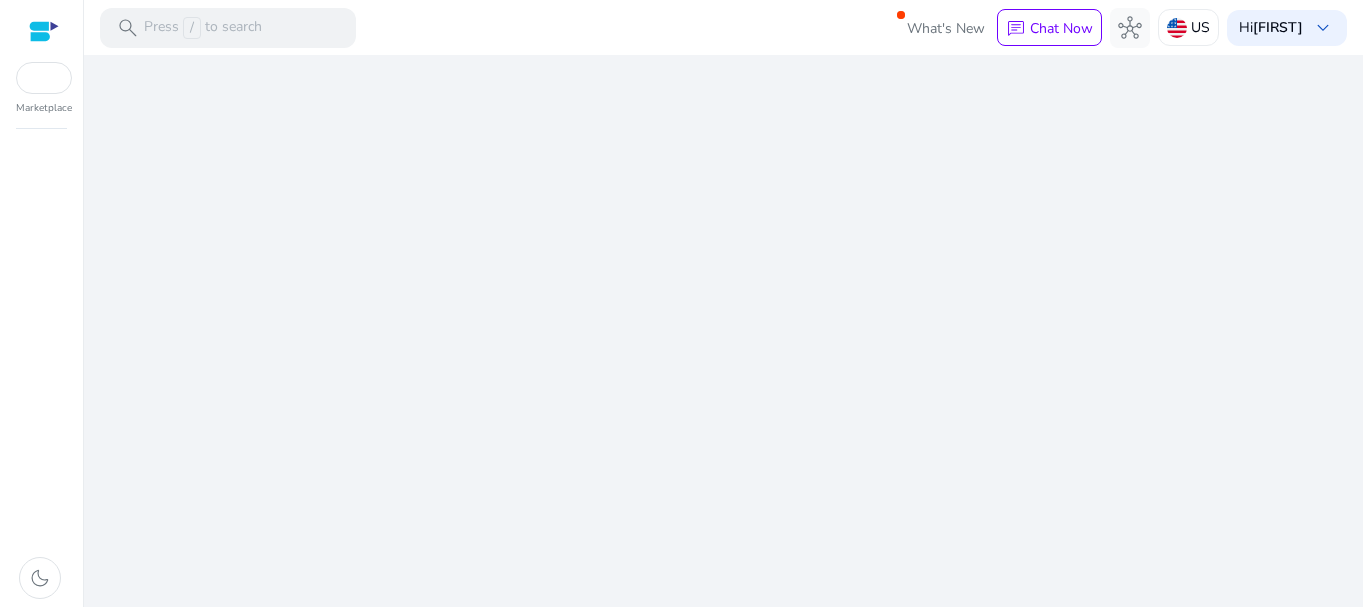 scroll, scrollTop: 0, scrollLeft: 0, axis: both 